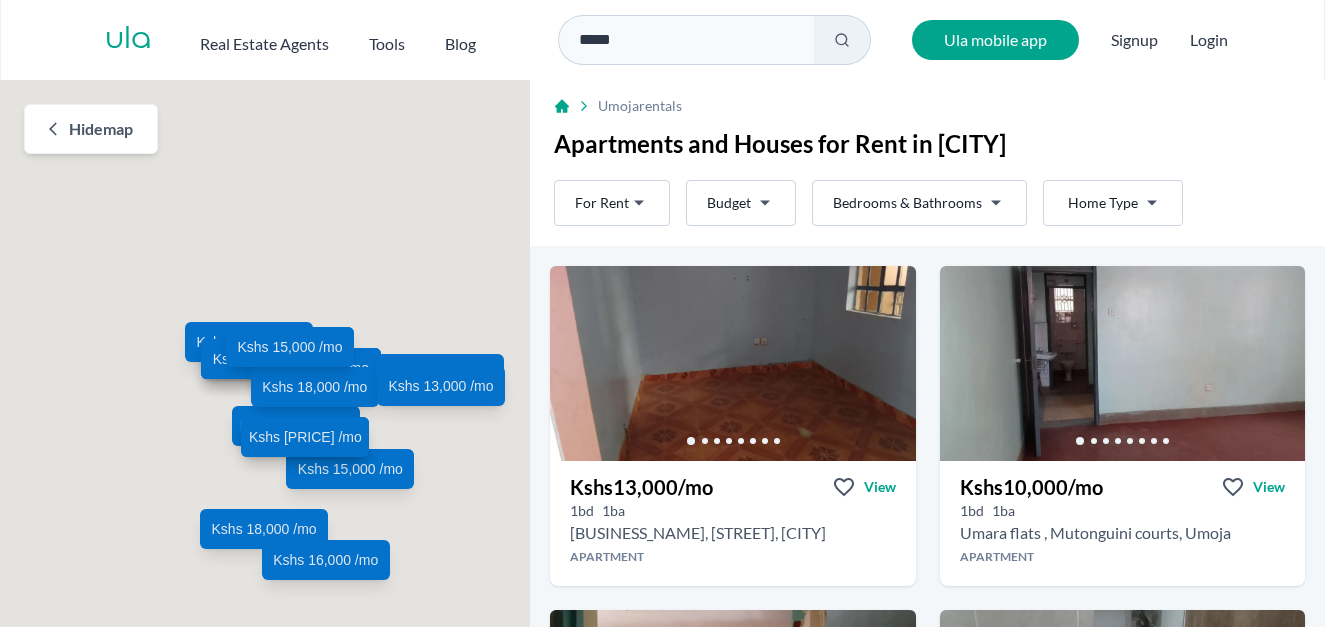 scroll, scrollTop: 0, scrollLeft: 0, axis: both 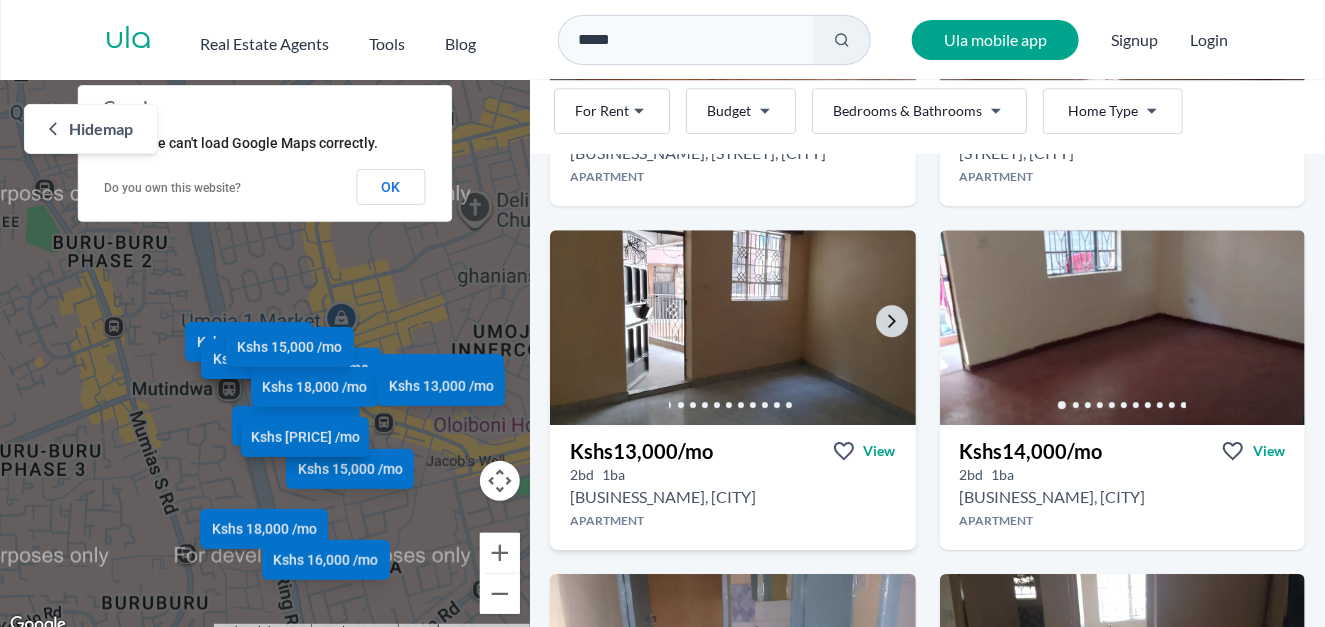 click at bounding box center [733, 327] 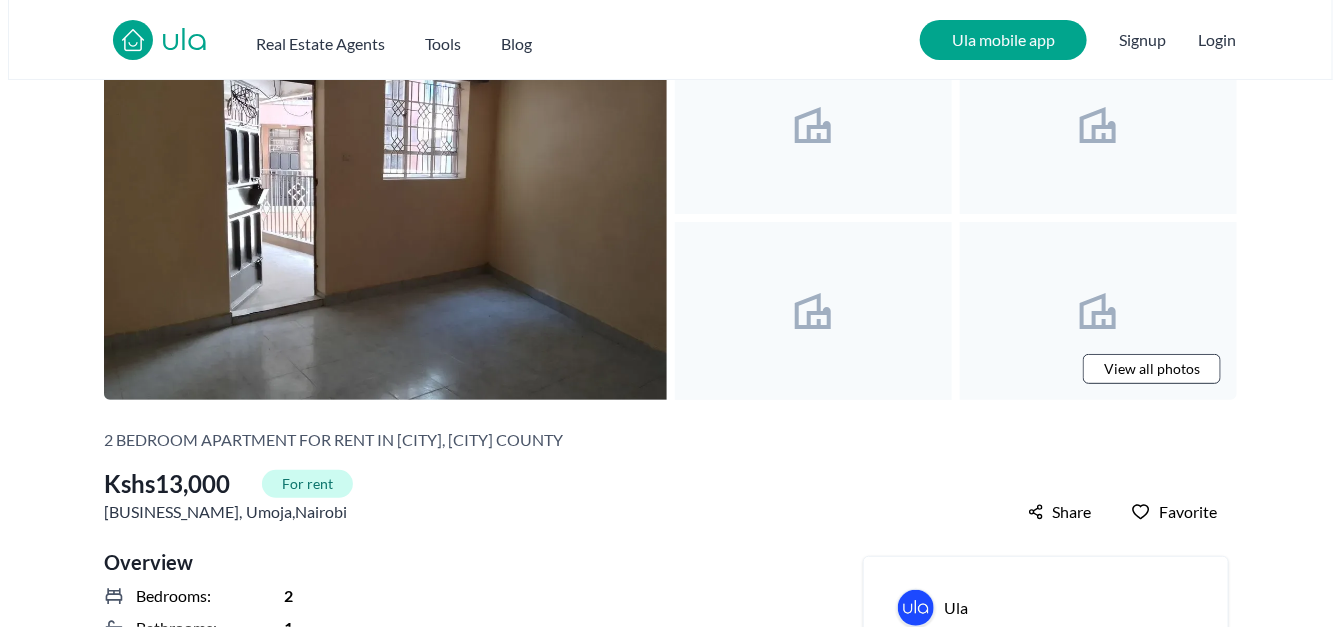 scroll, scrollTop: 0, scrollLeft: 0, axis: both 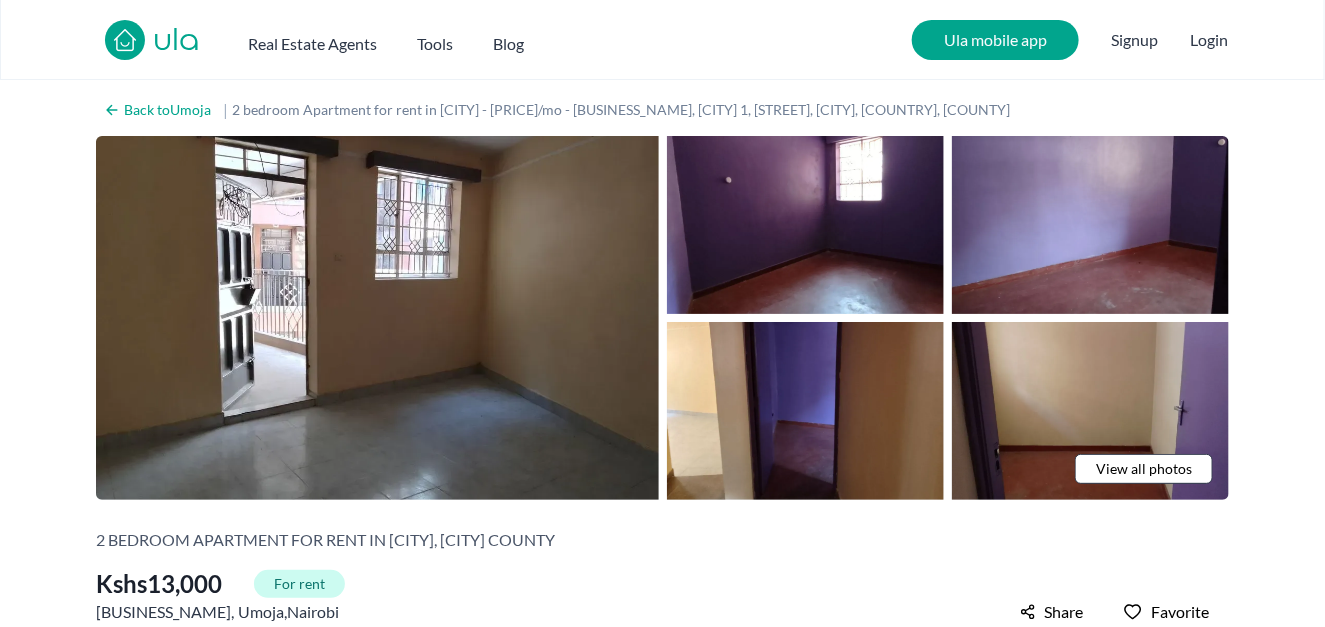 click on "View all photos" at bounding box center (1144, 469) 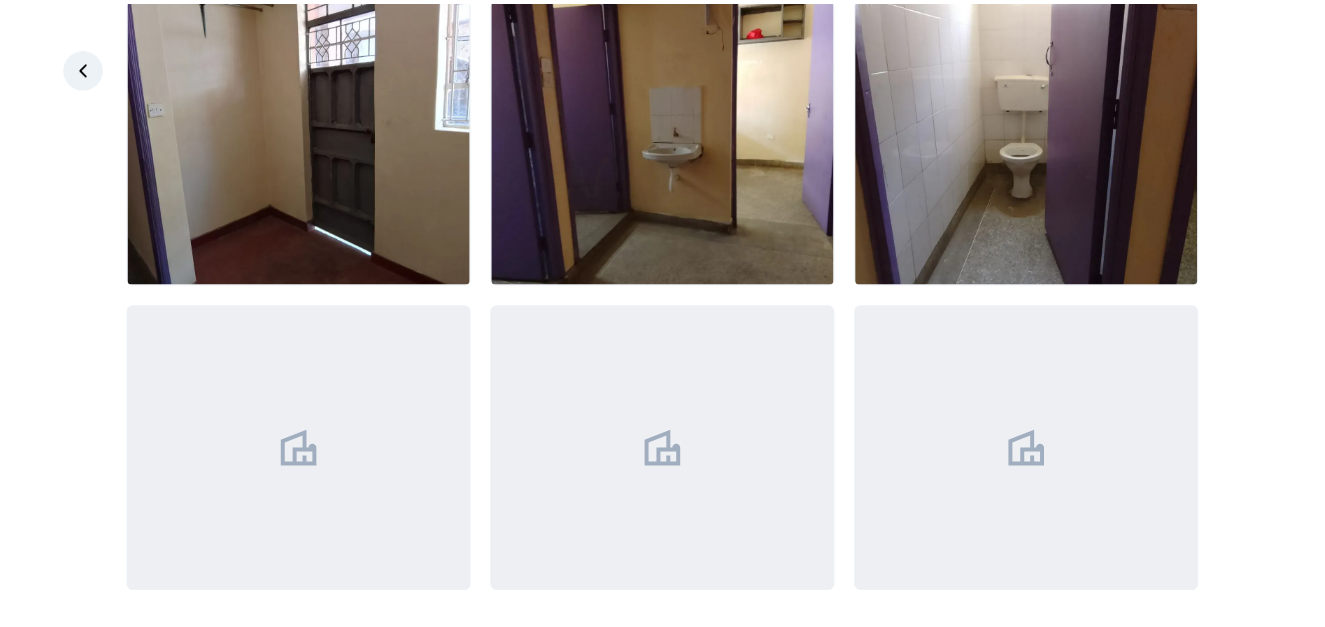 scroll, scrollTop: 744, scrollLeft: 0, axis: vertical 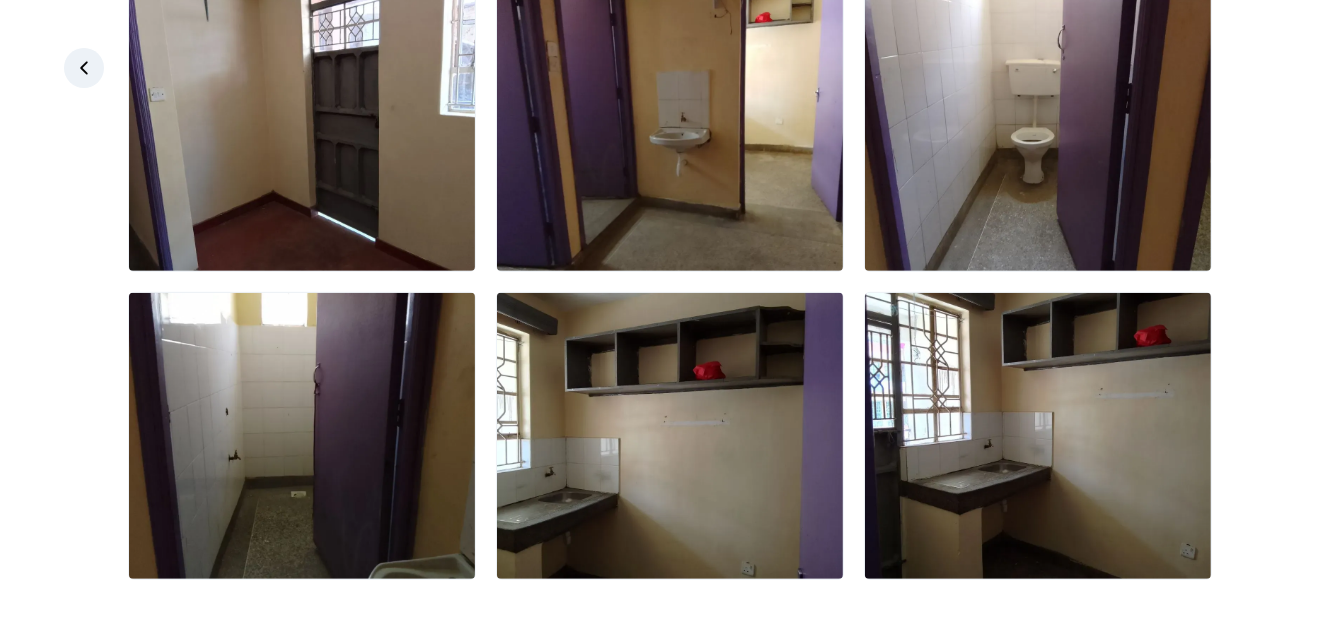 click at bounding box center (84, 68) 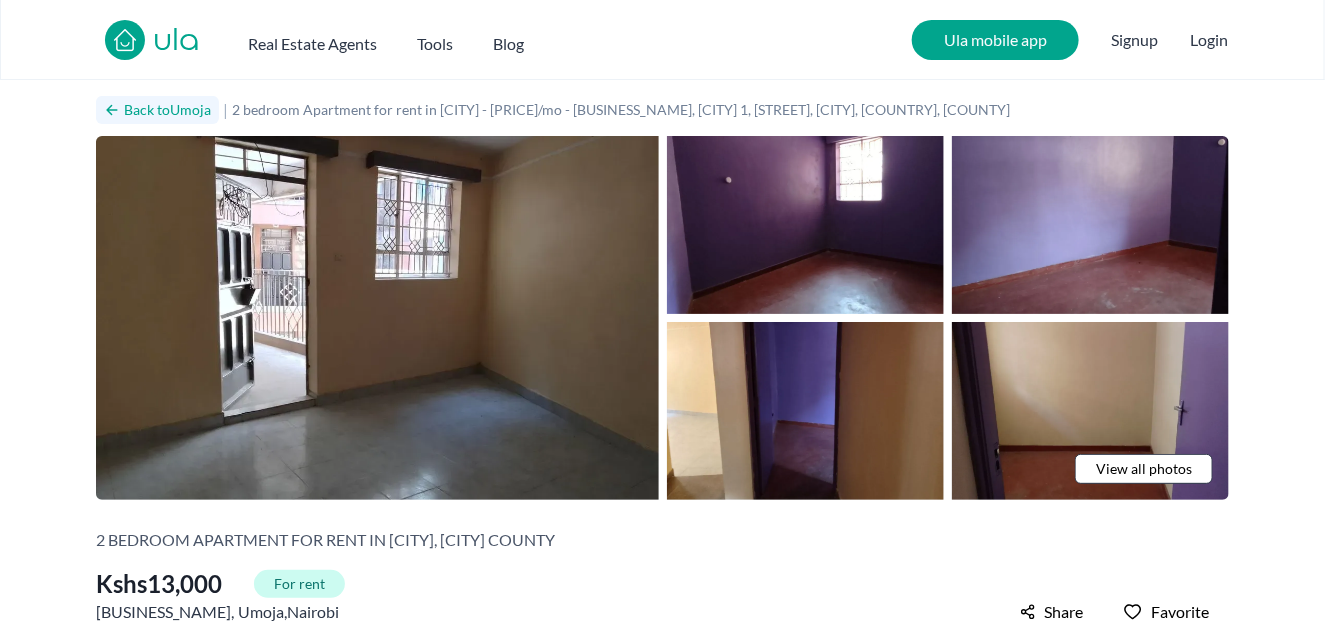 click 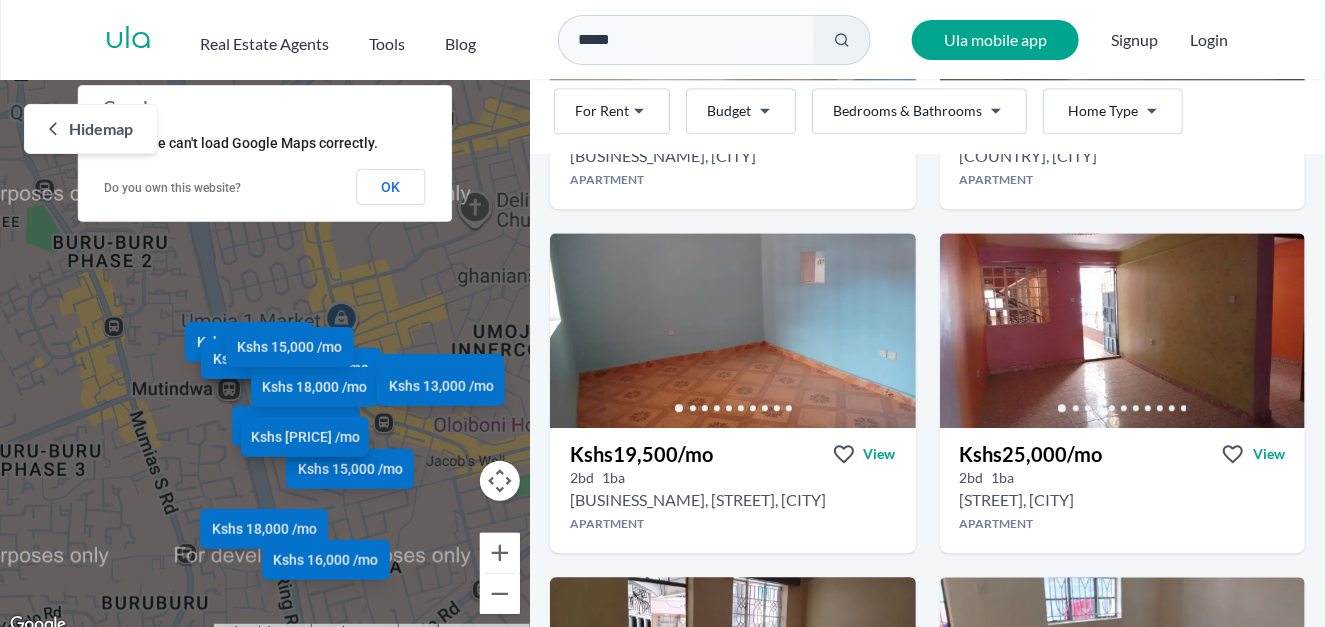 scroll, scrollTop: 1800, scrollLeft: 0, axis: vertical 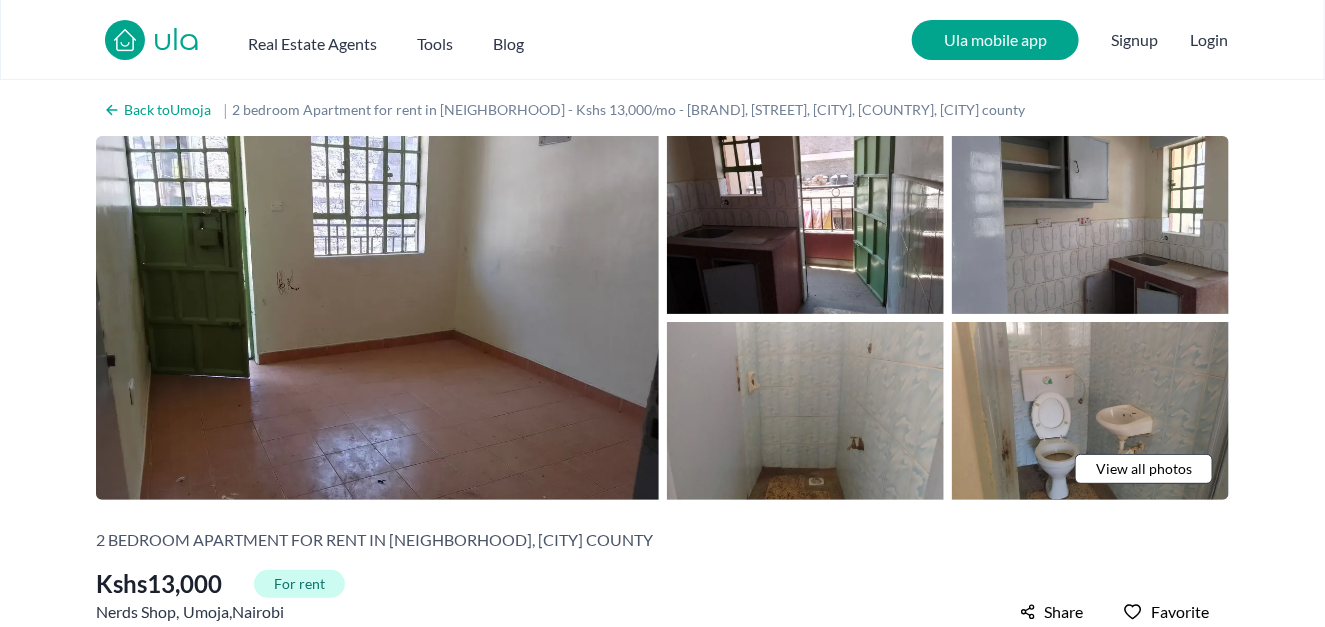 click on "View all photos" at bounding box center [1144, 469] 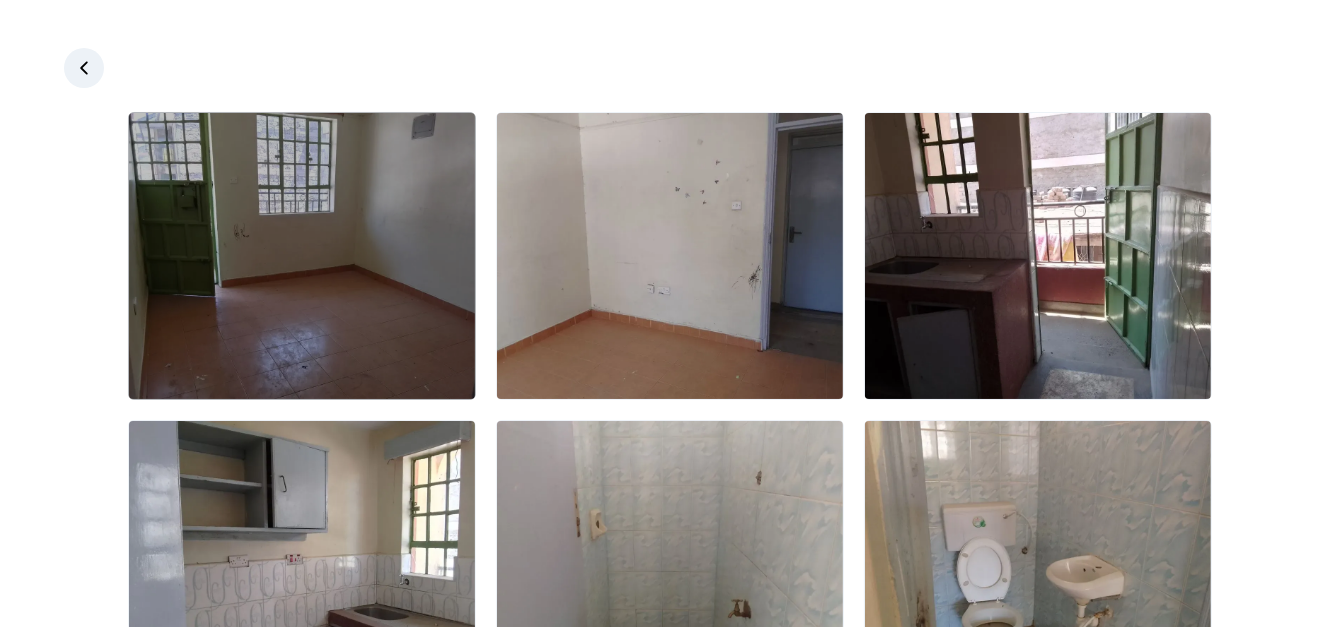click at bounding box center [302, 256] 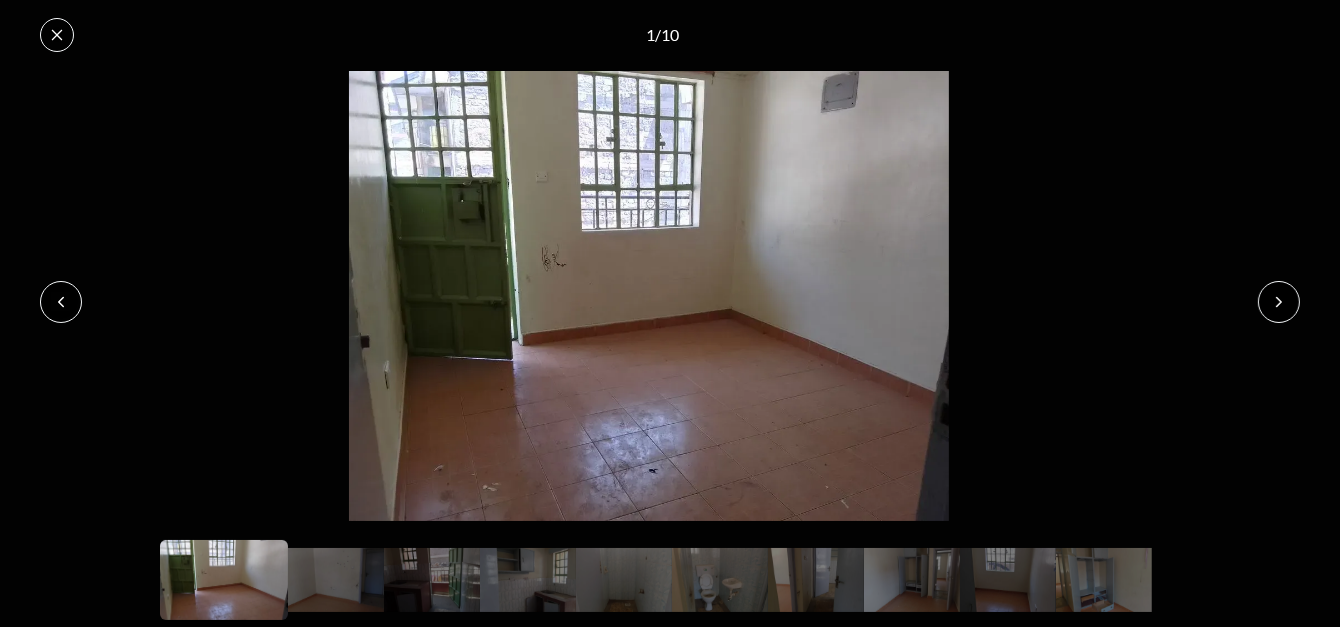 click 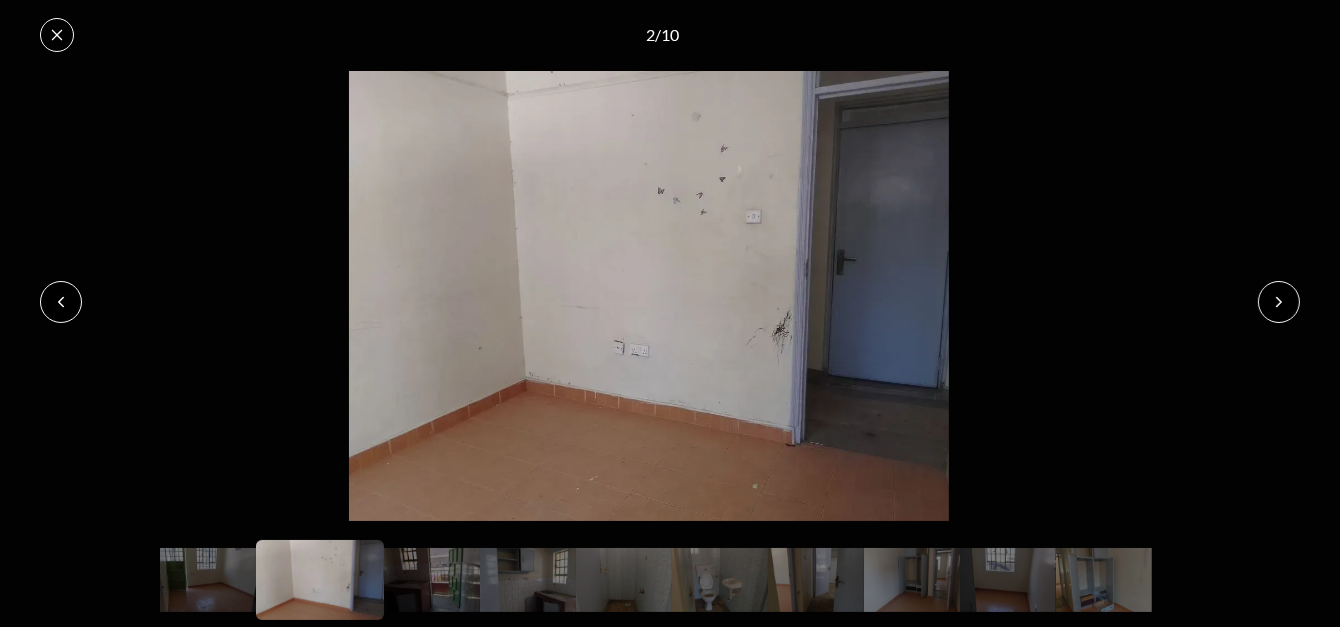 click 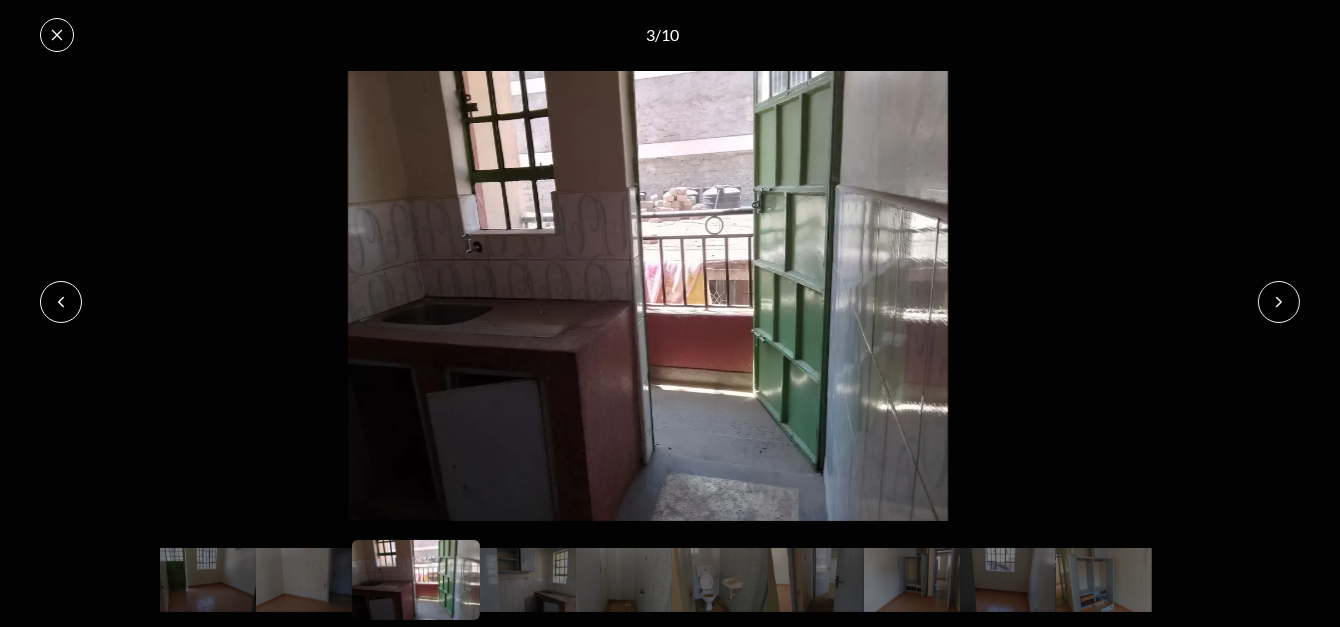 click 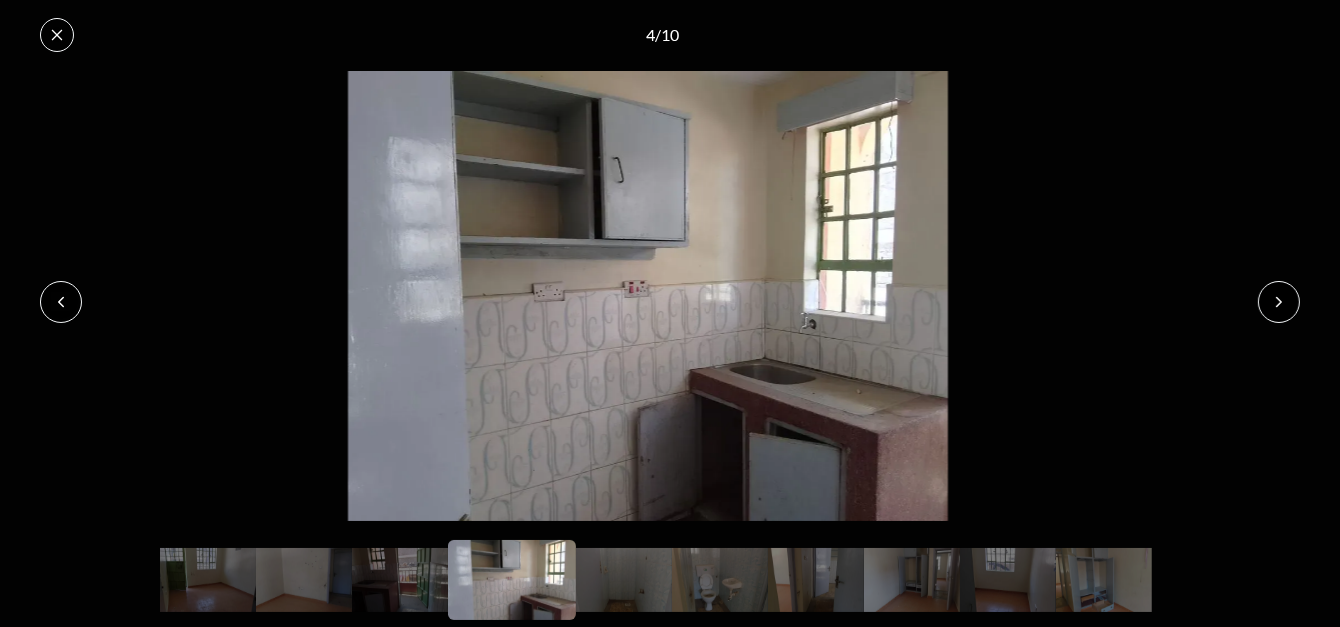 click 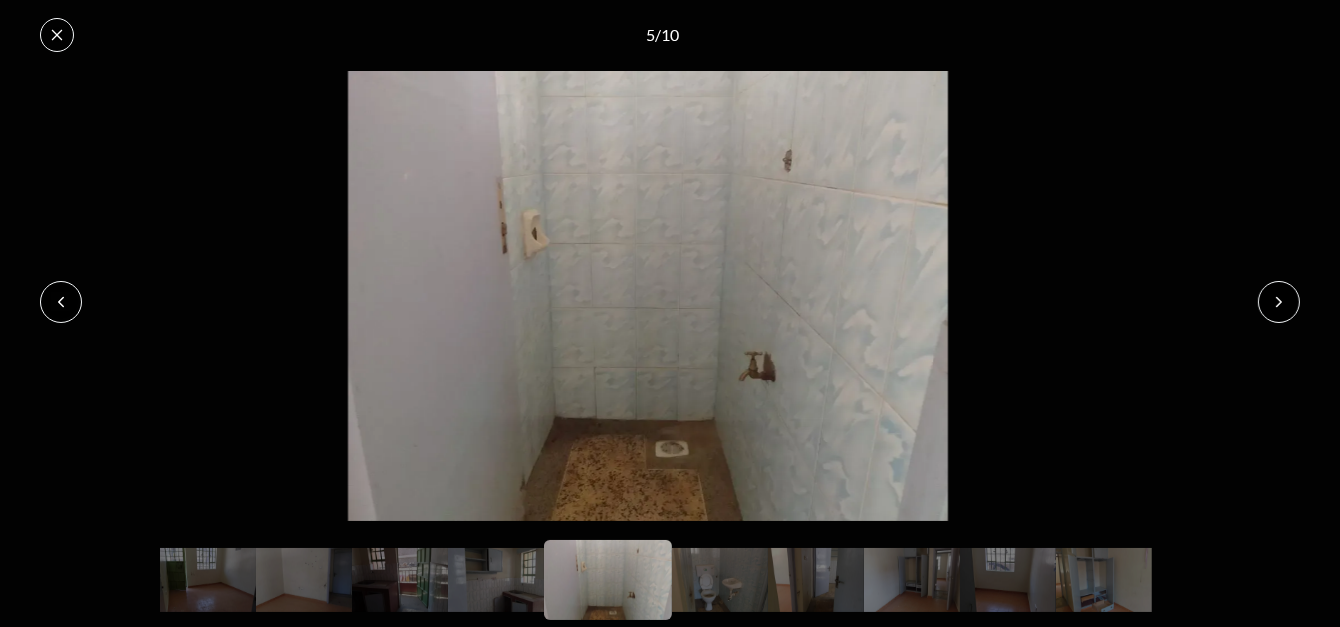 click 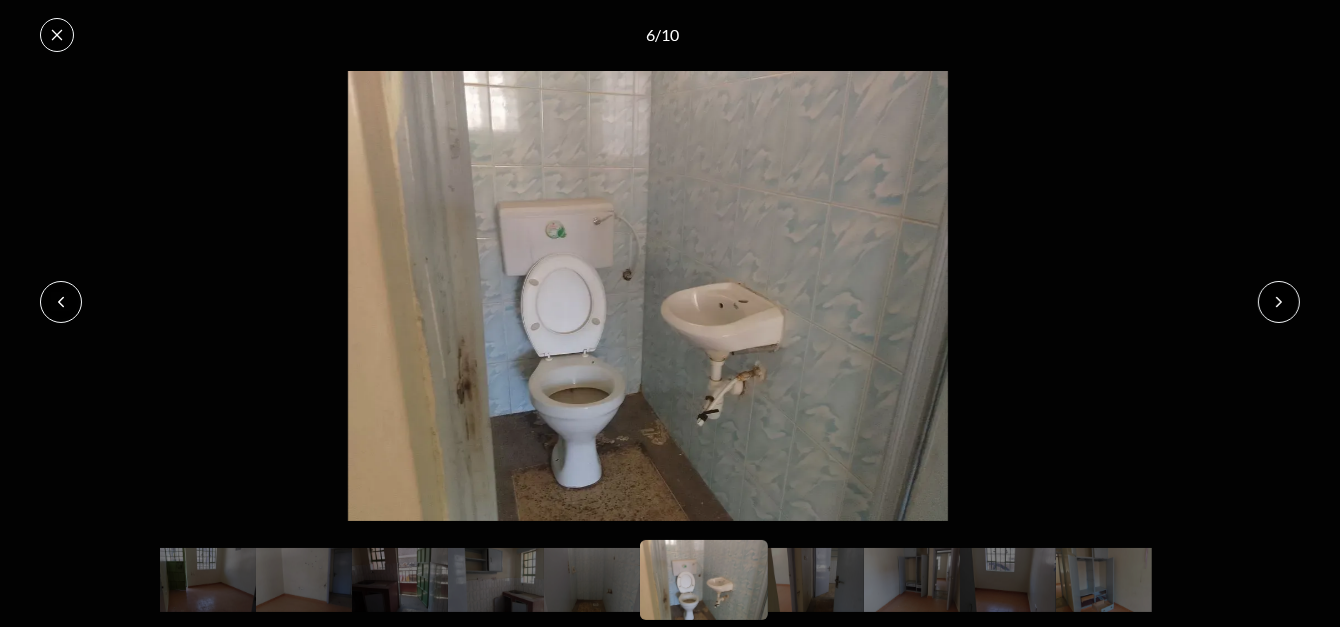 click 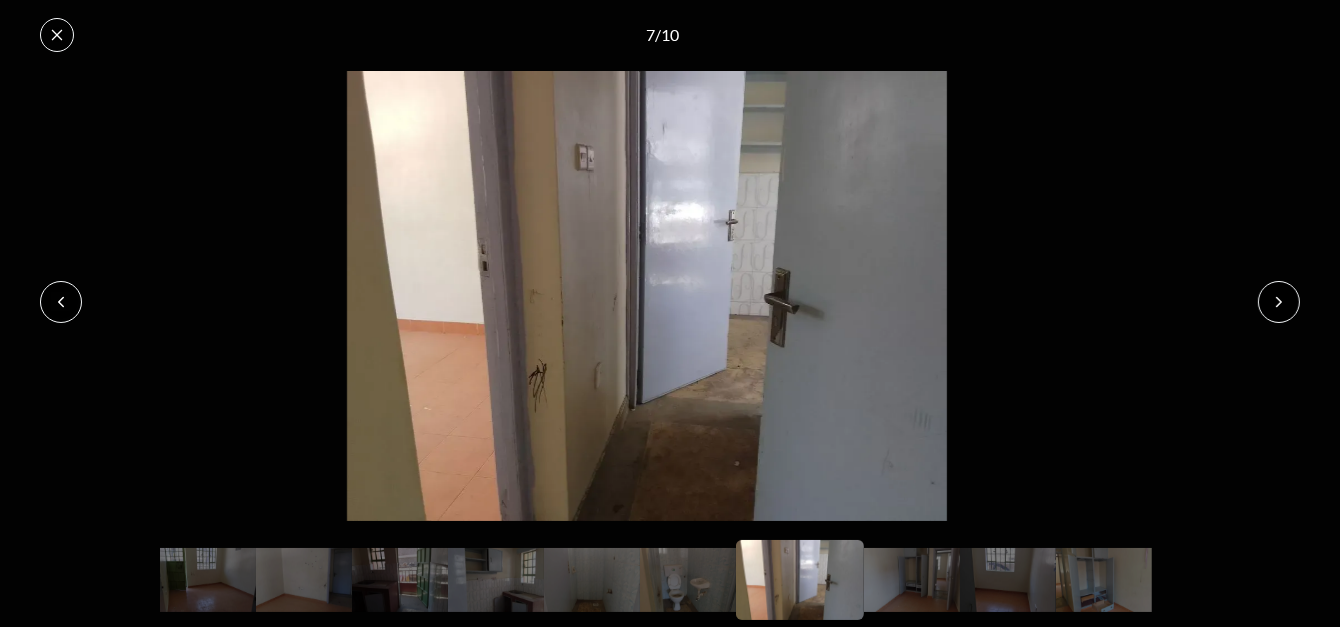 click 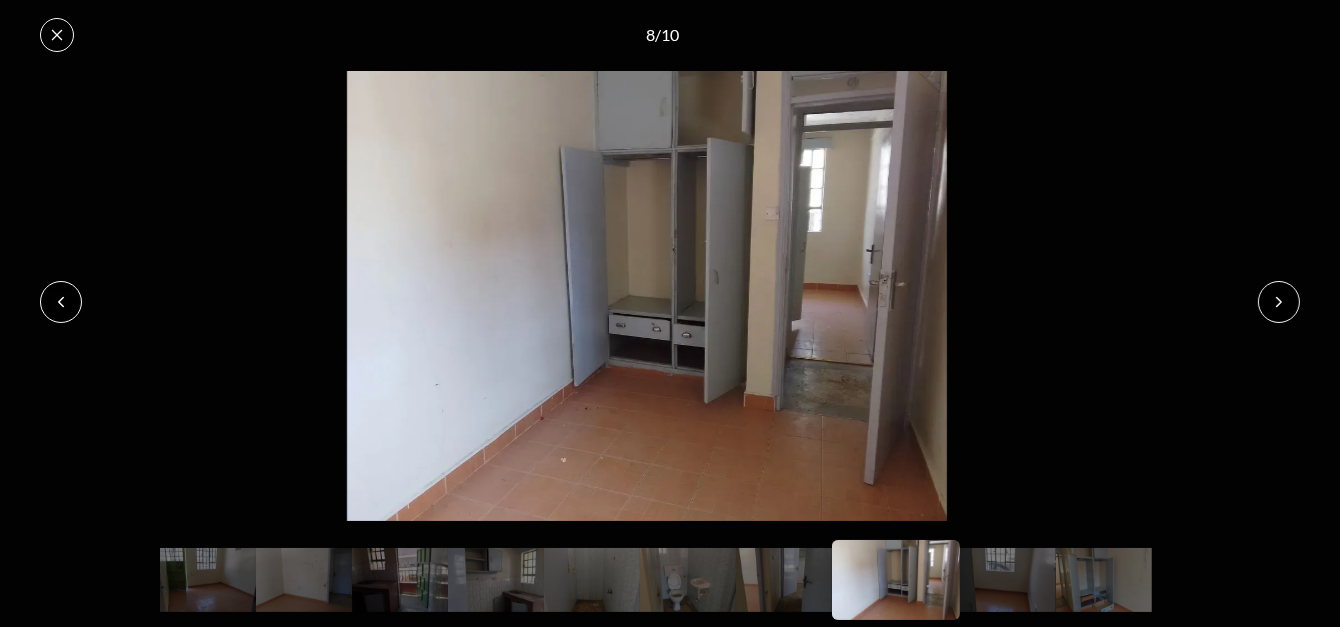 click 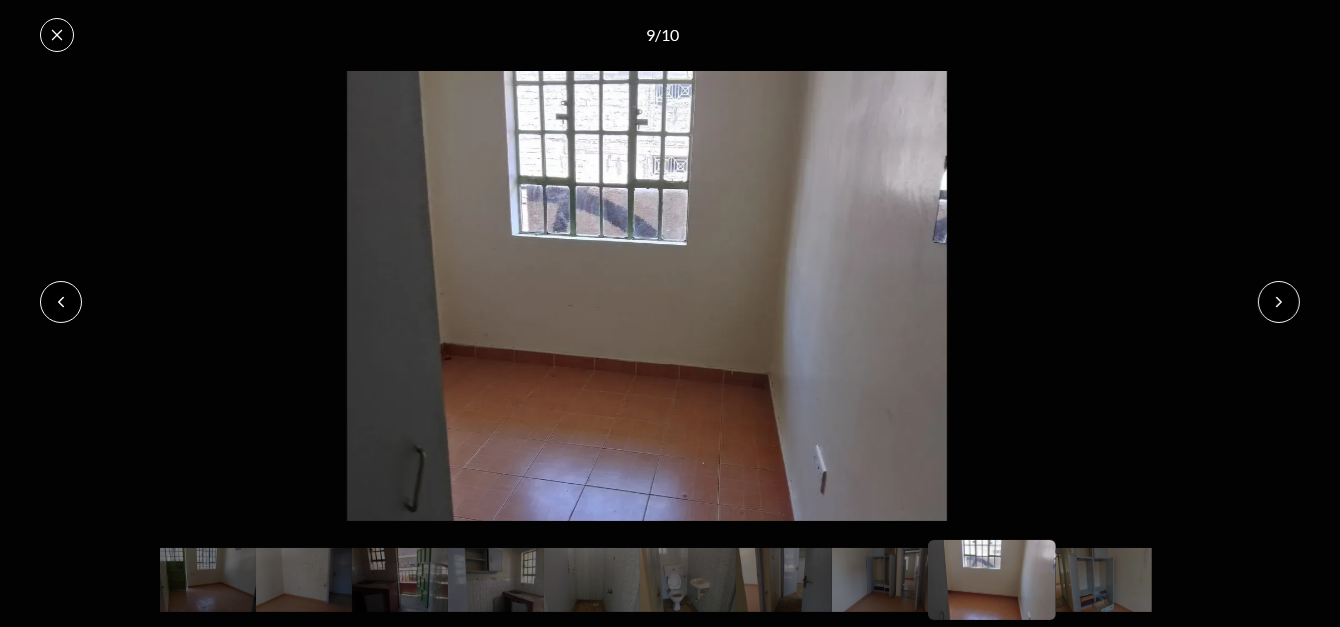 click 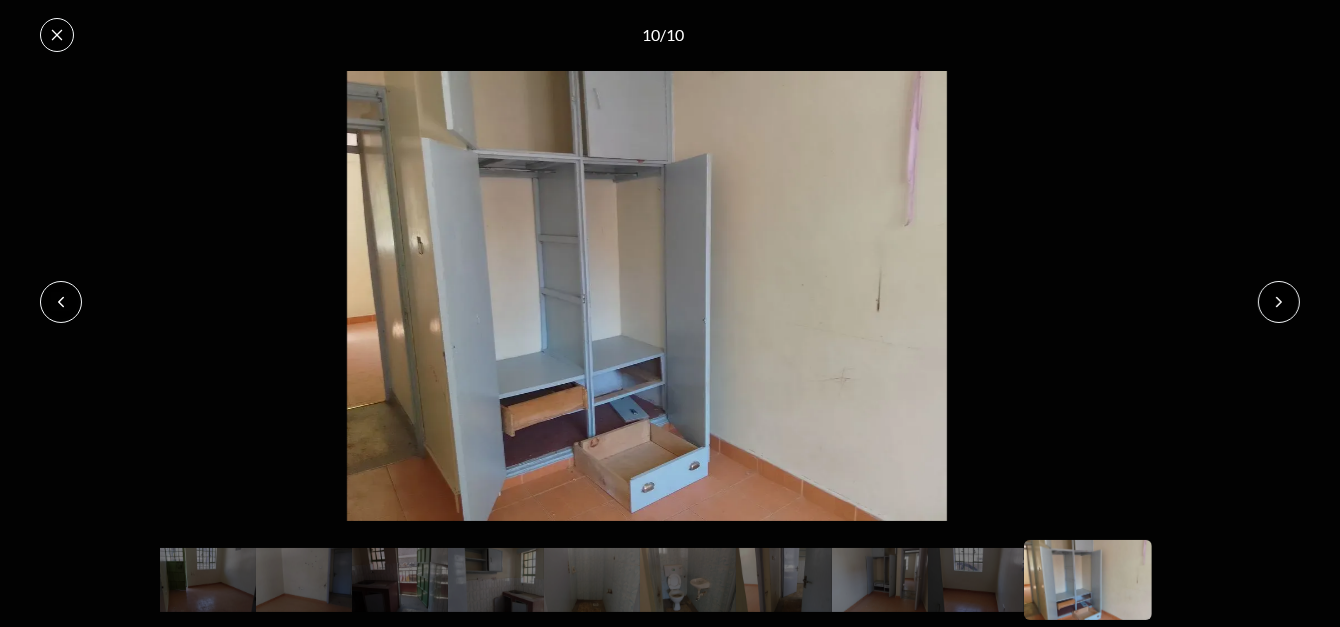 click 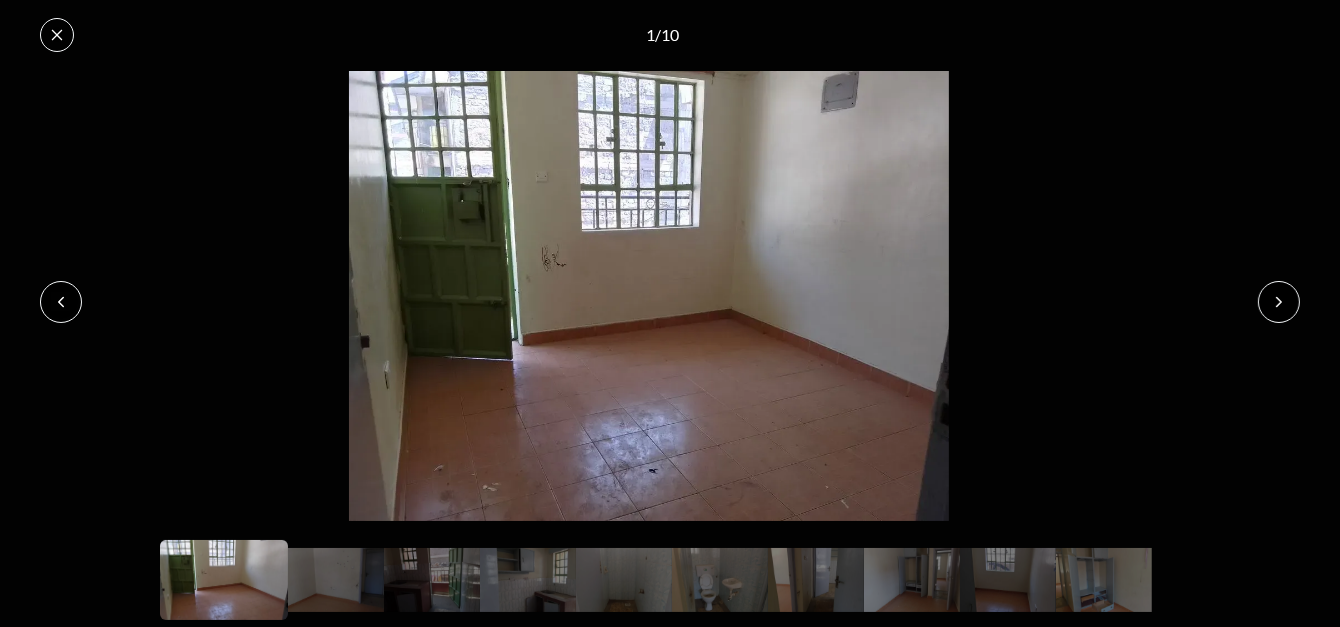 click 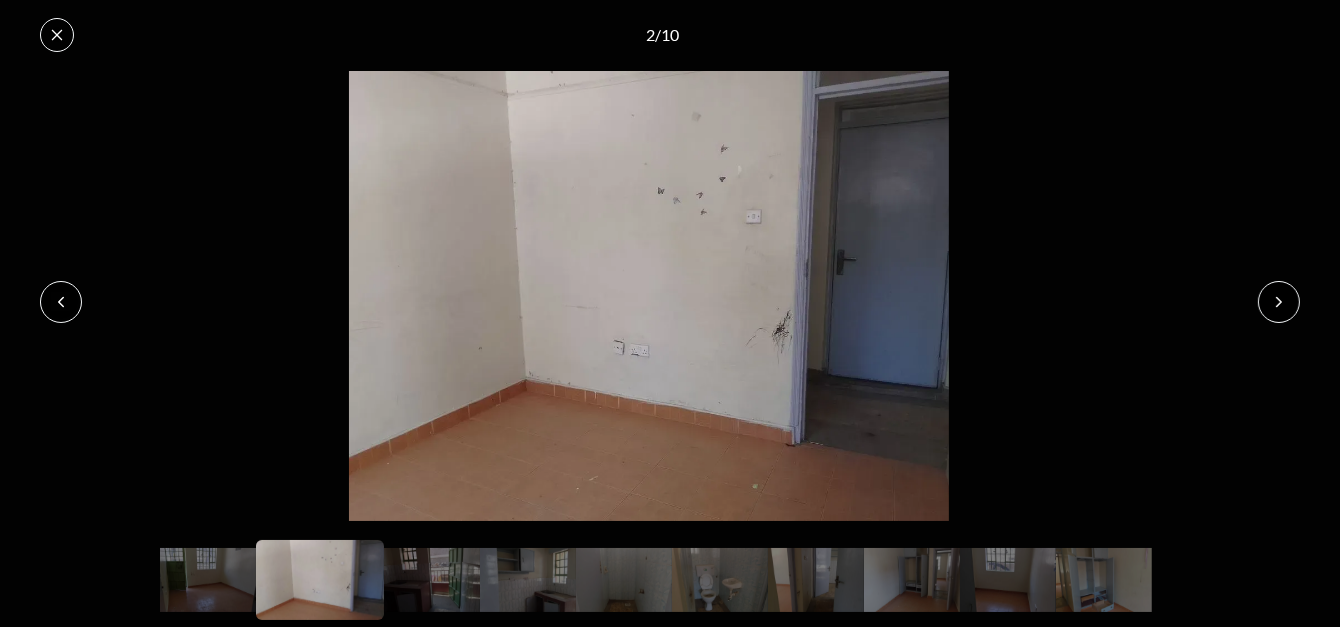 click 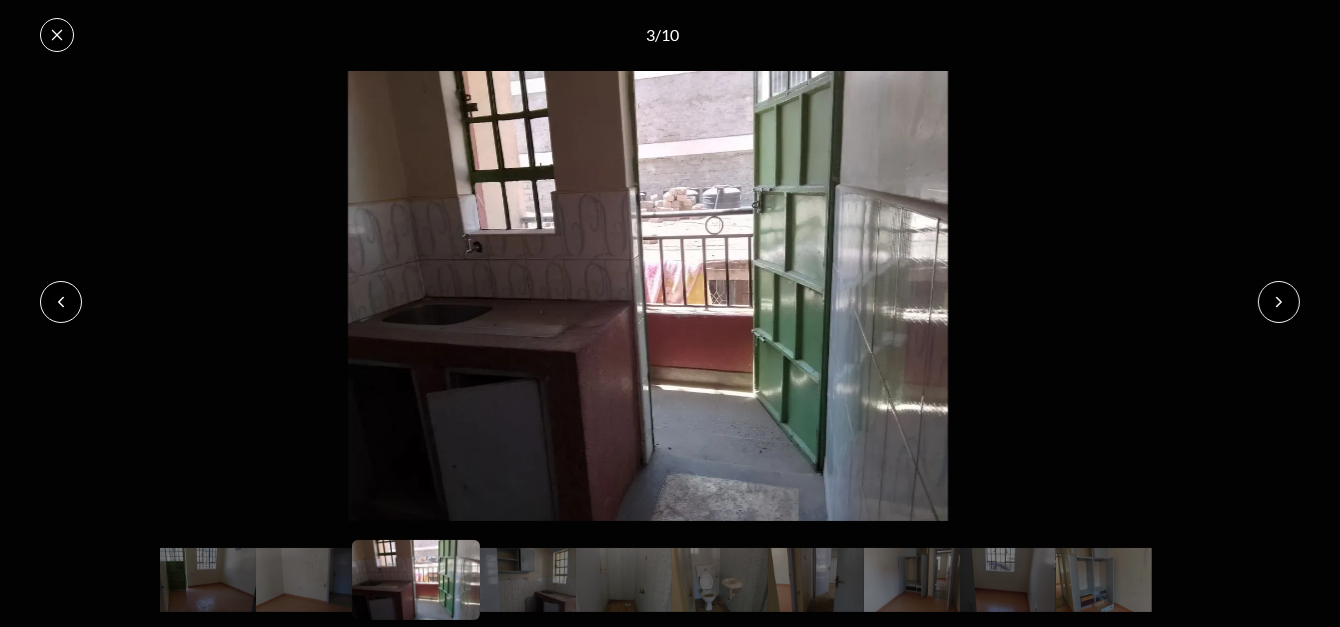 click 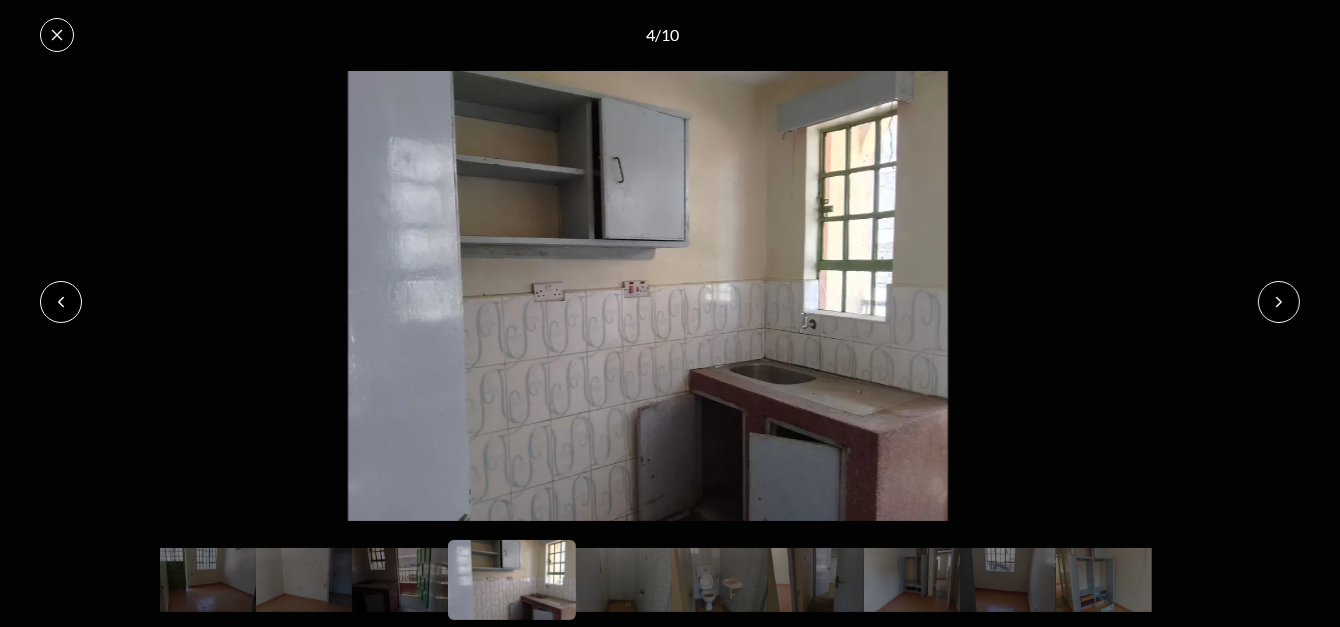 click 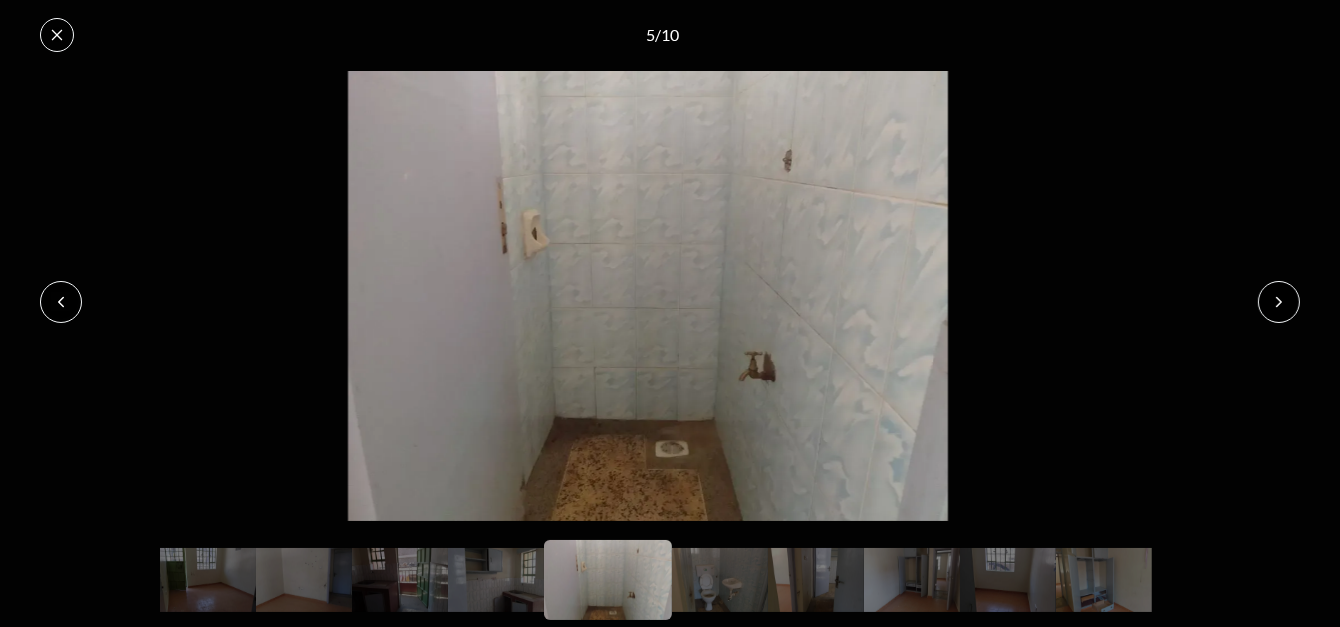 click 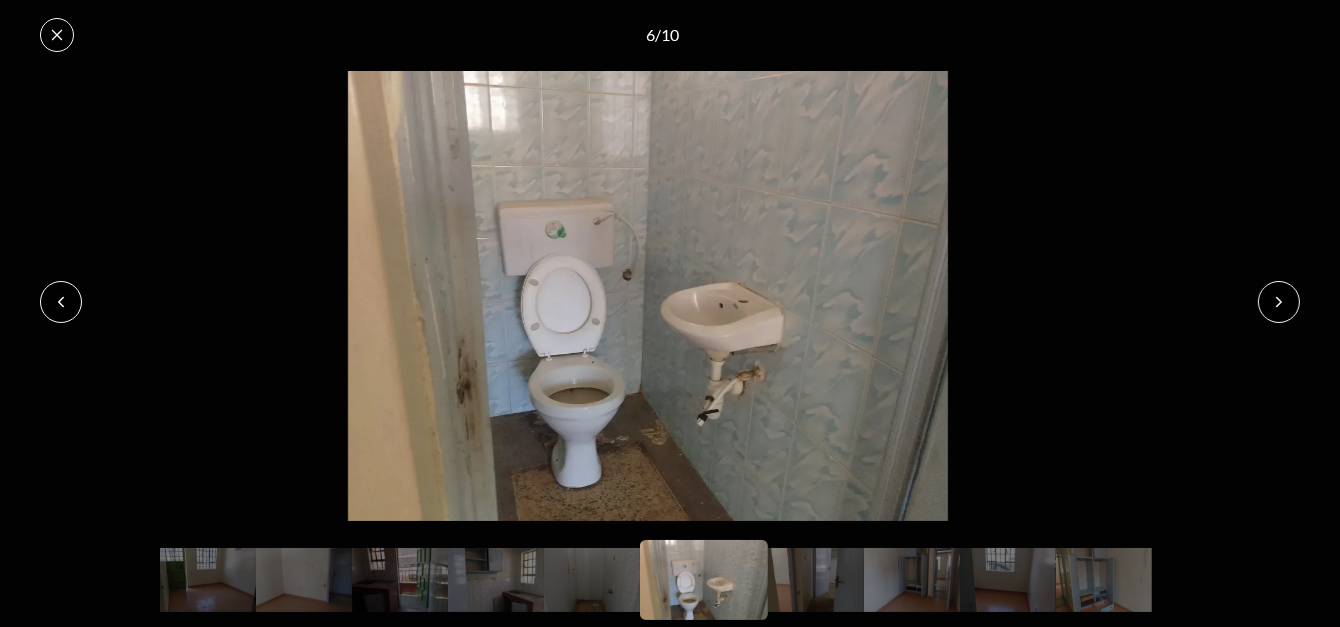 click 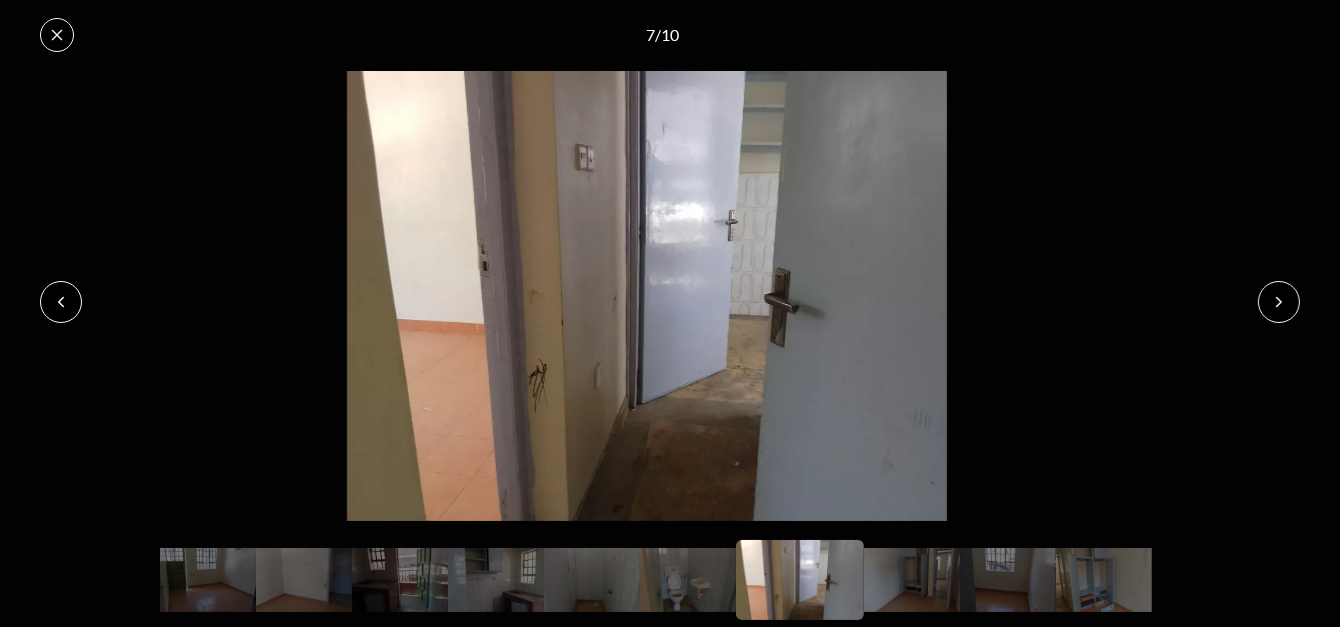 click 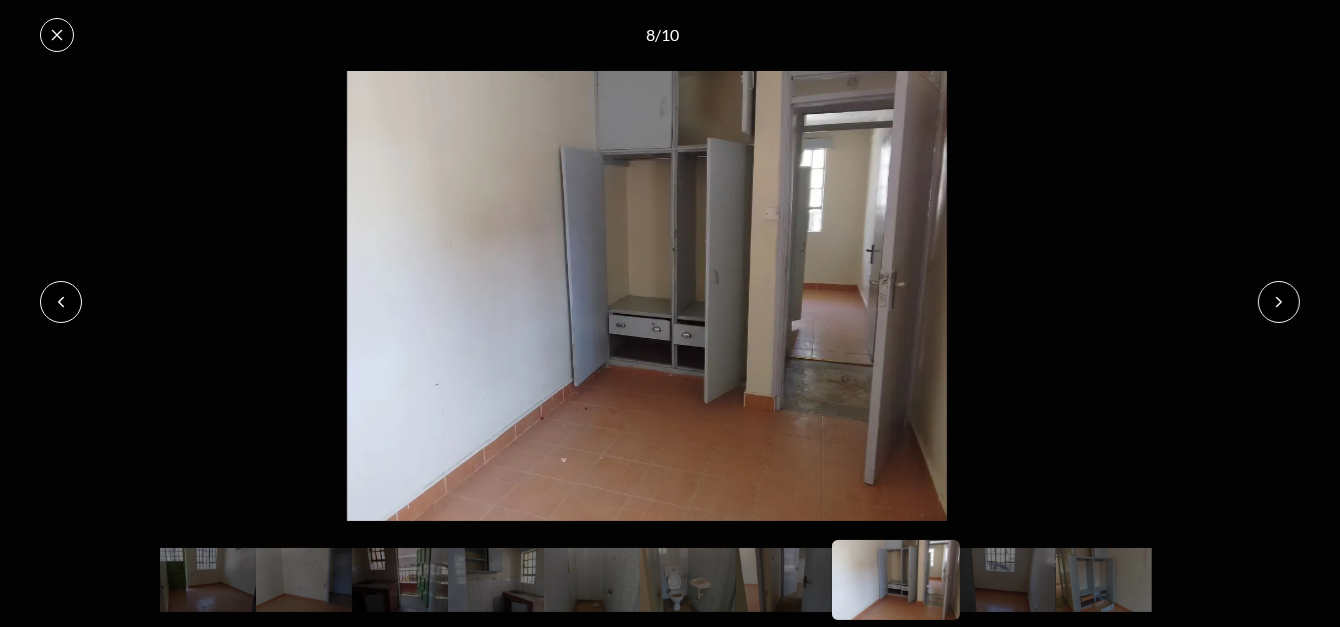 click 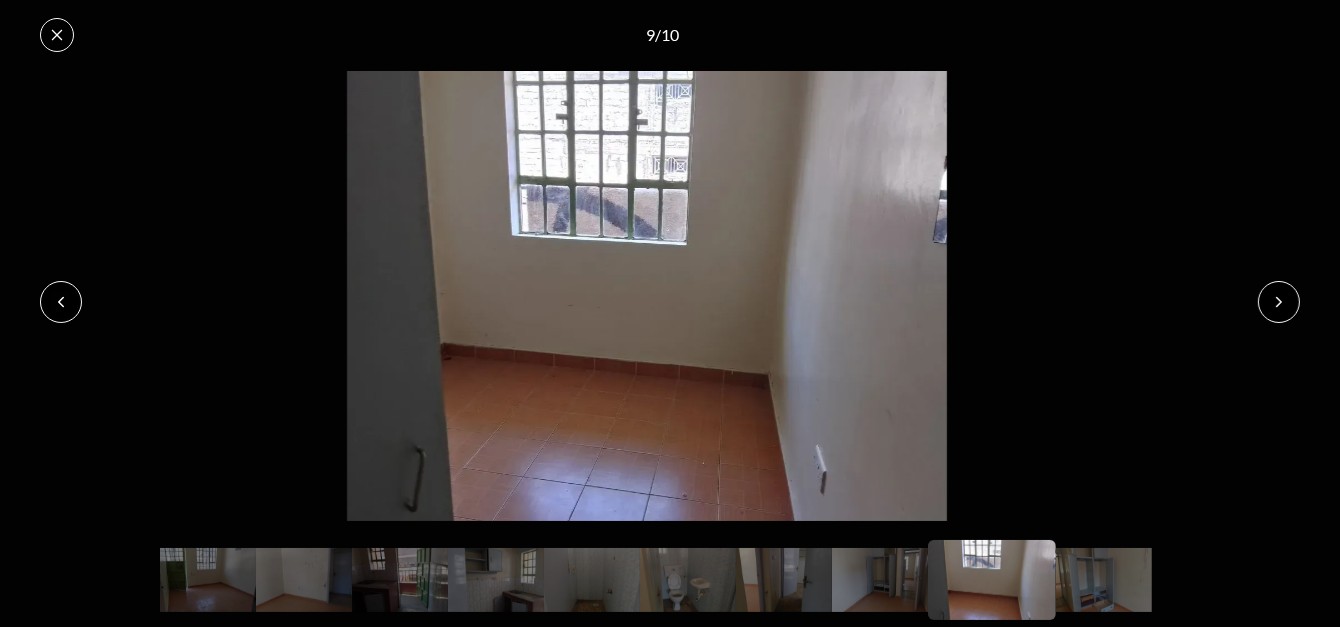 click 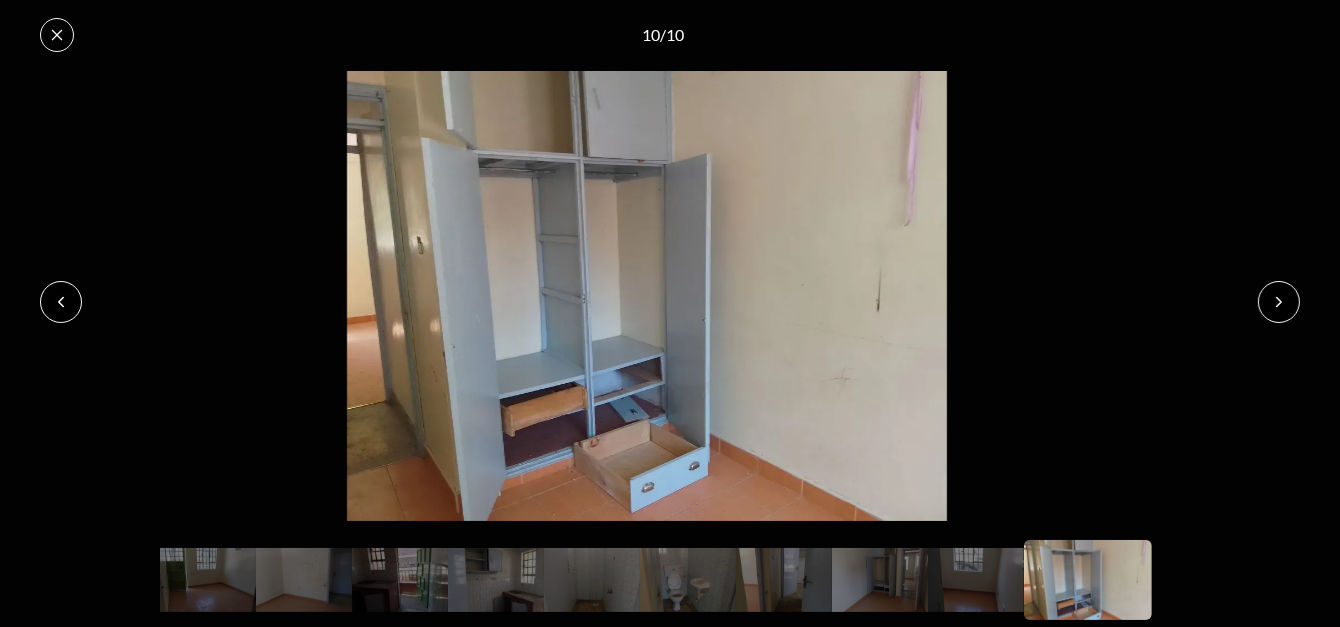 click 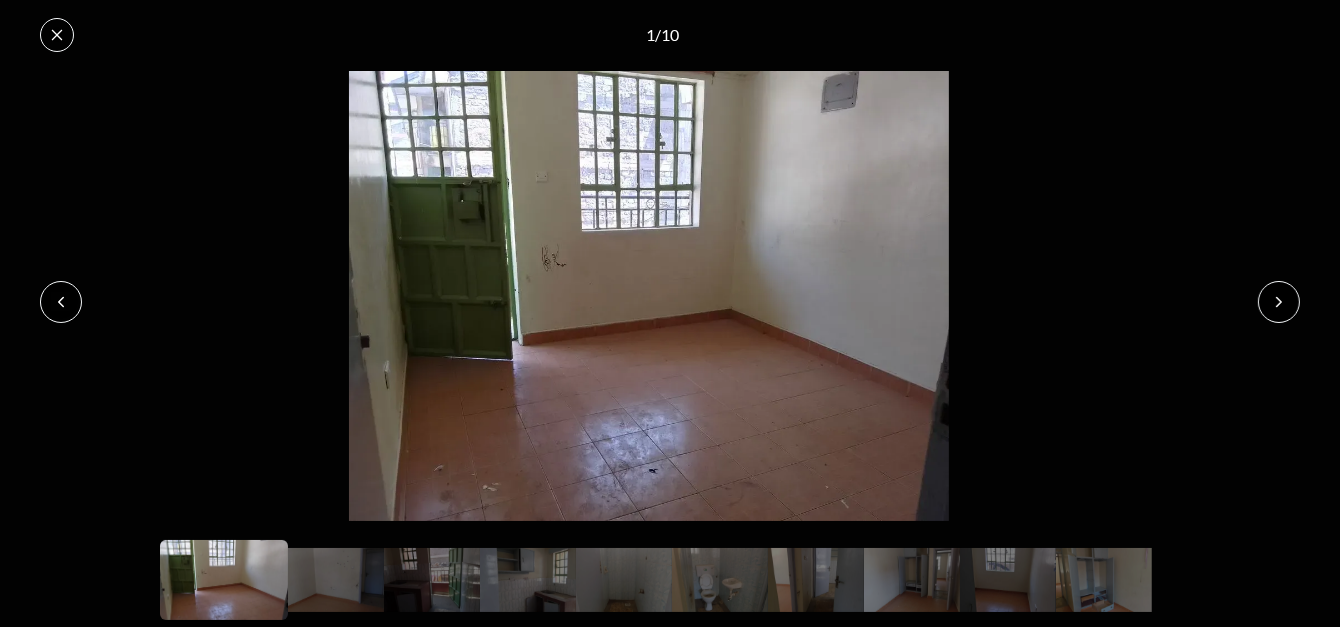 click 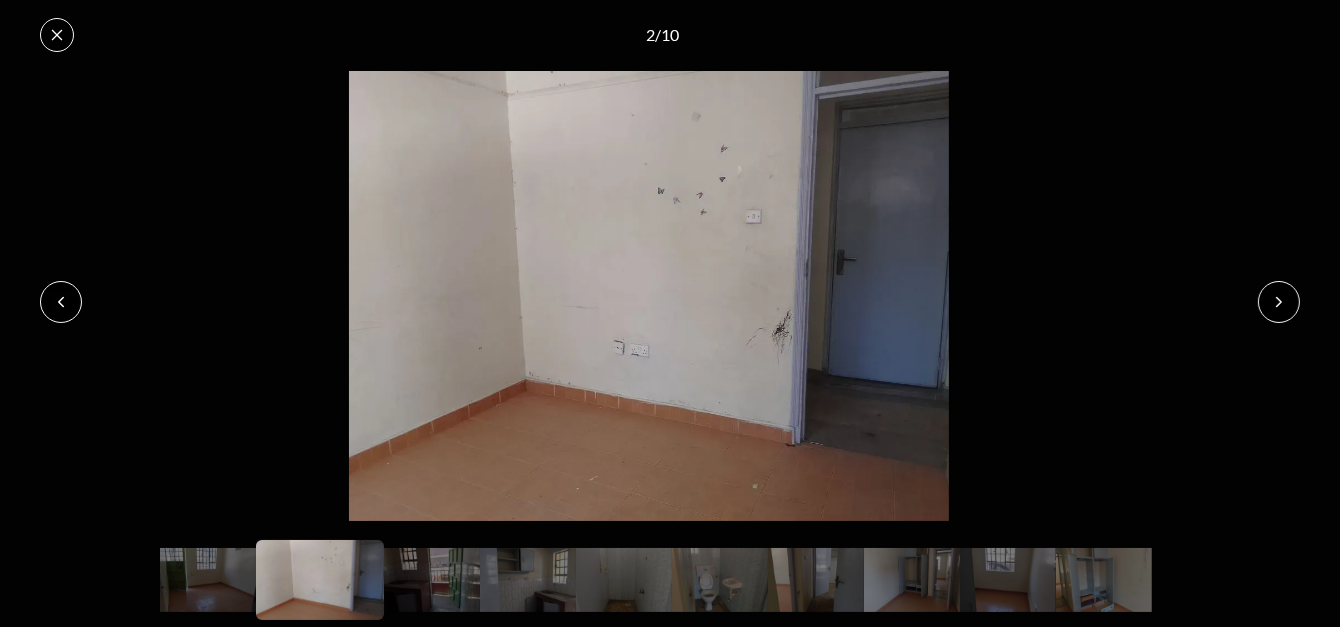 click 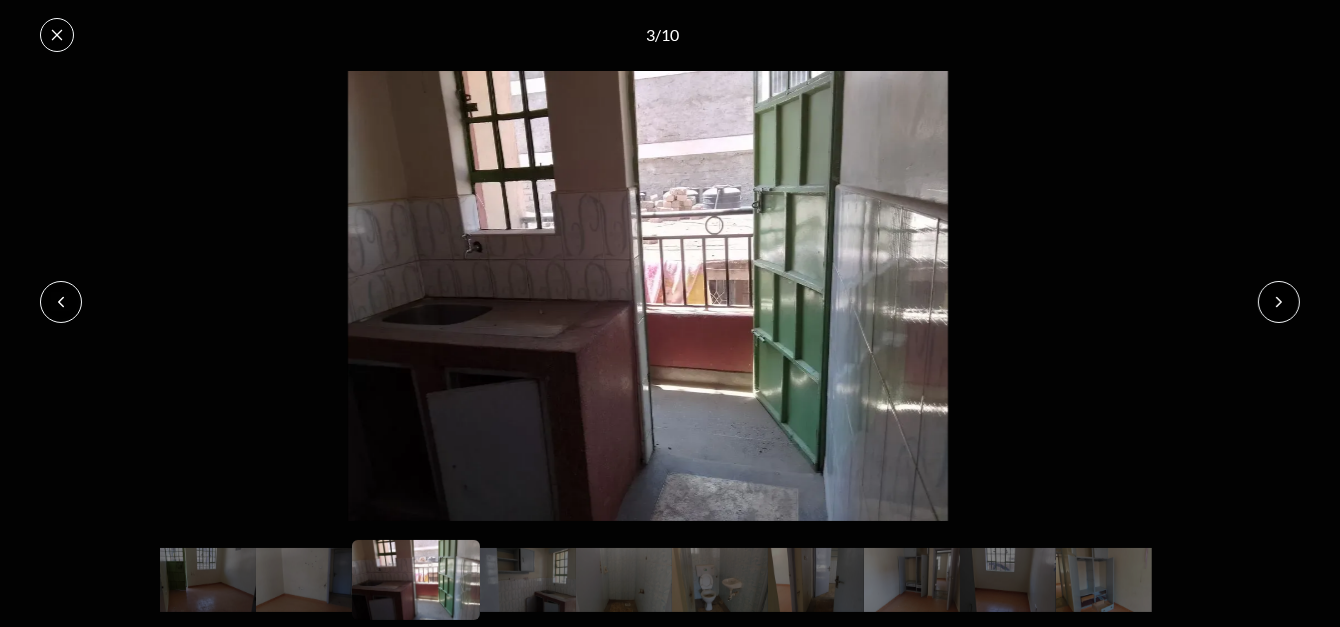 click 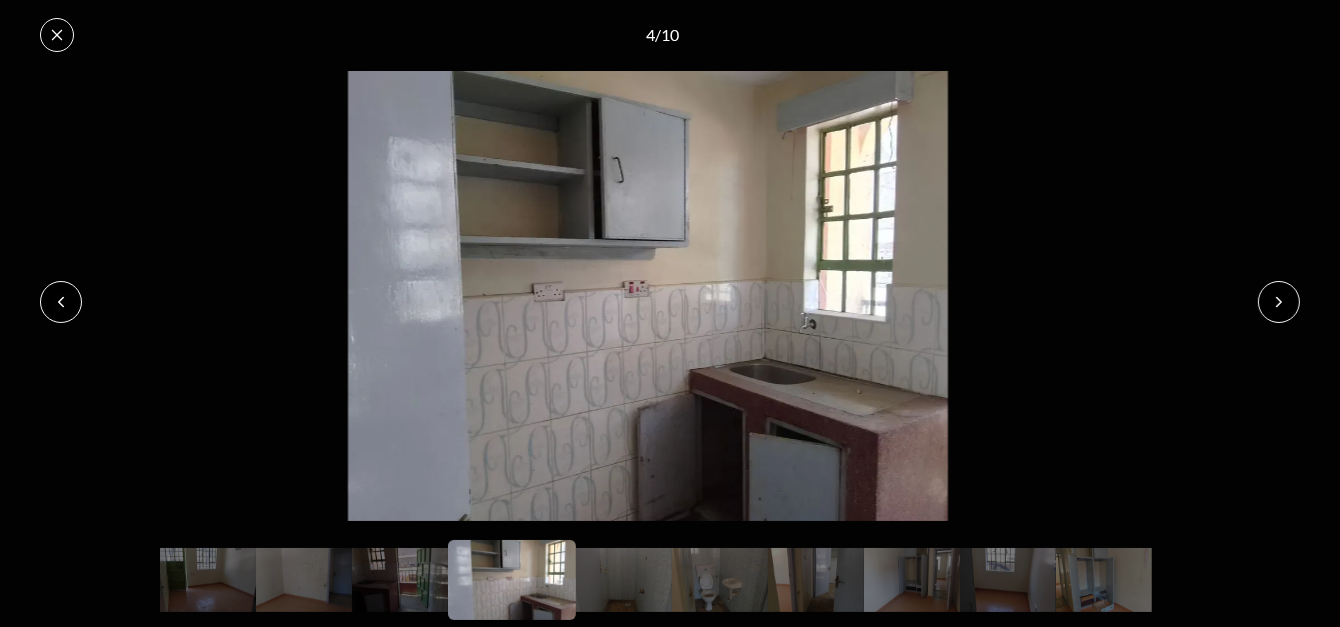 click 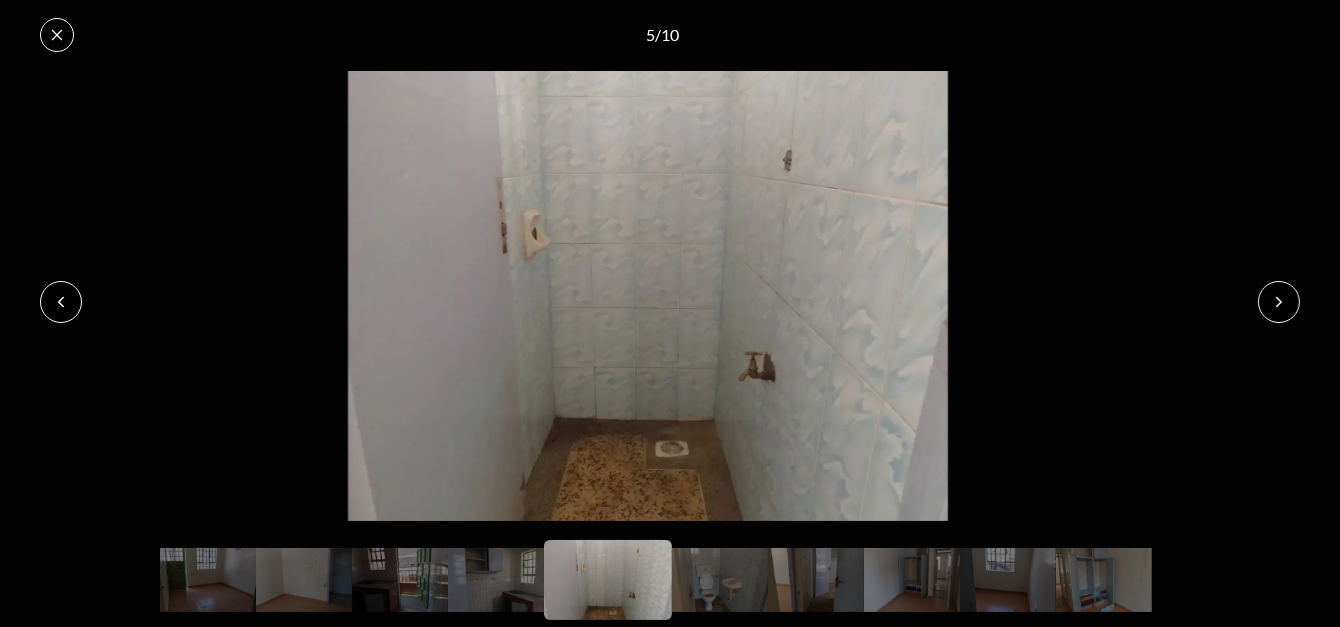 click 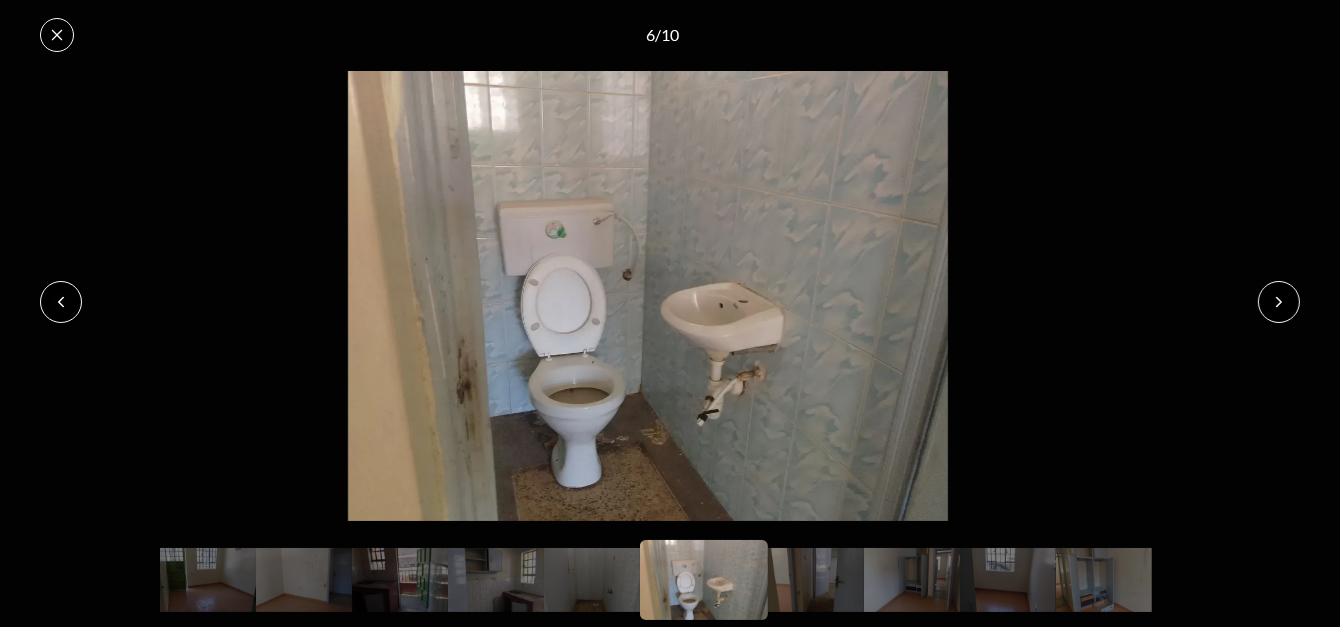 click 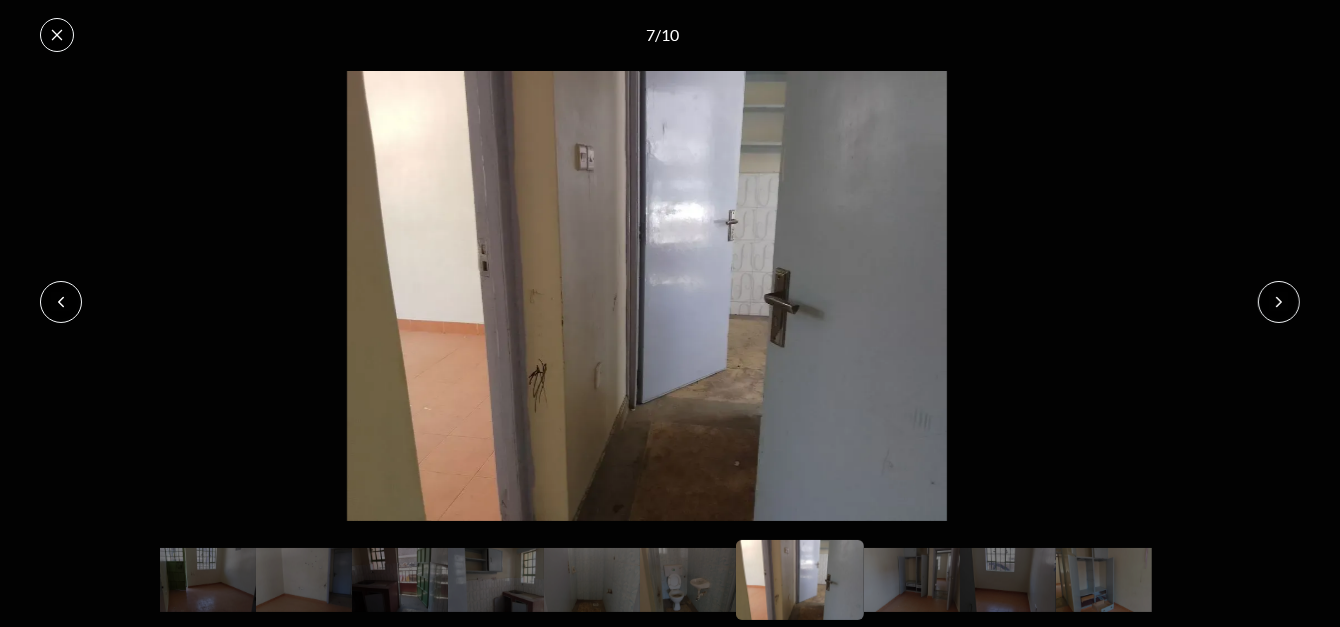 click at bounding box center [57, 35] 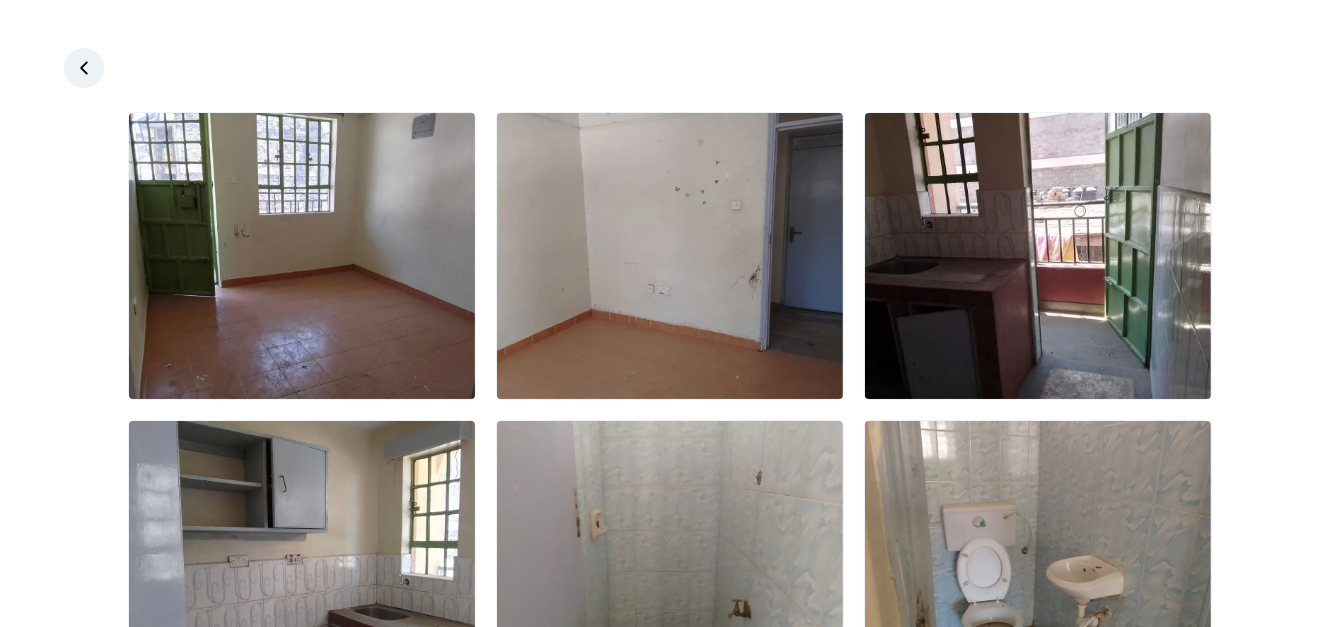 click 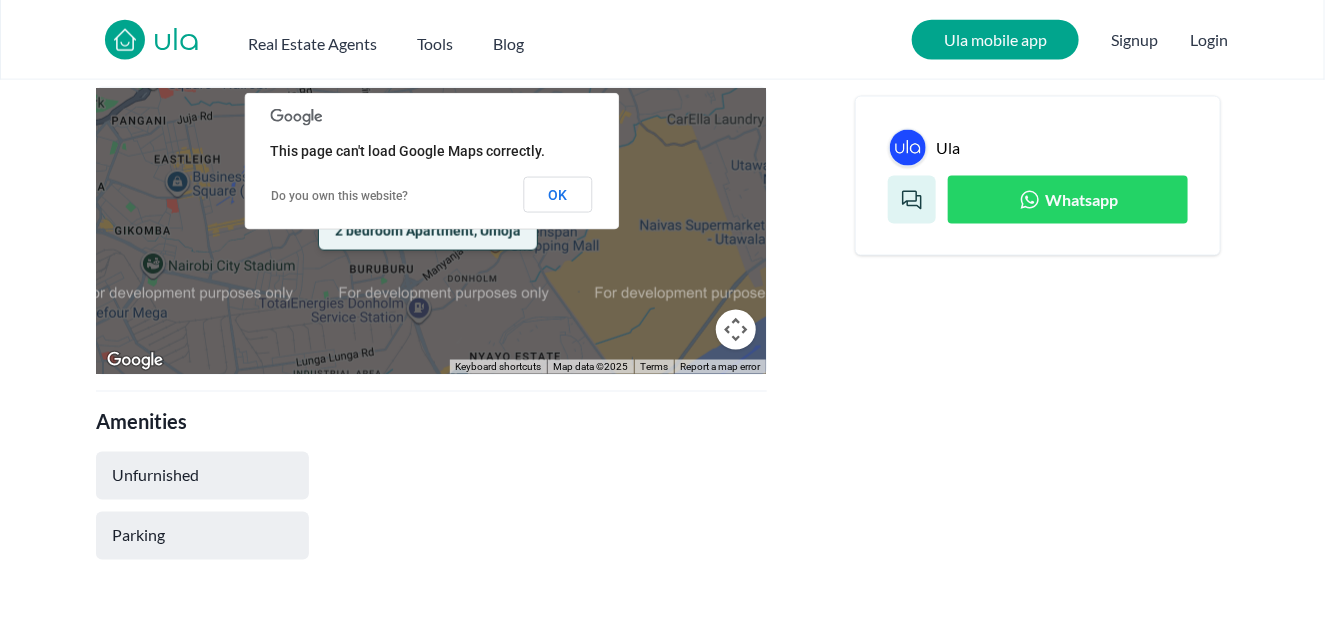 scroll, scrollTop: 1100, scrollLeft: 0, axis: vertical 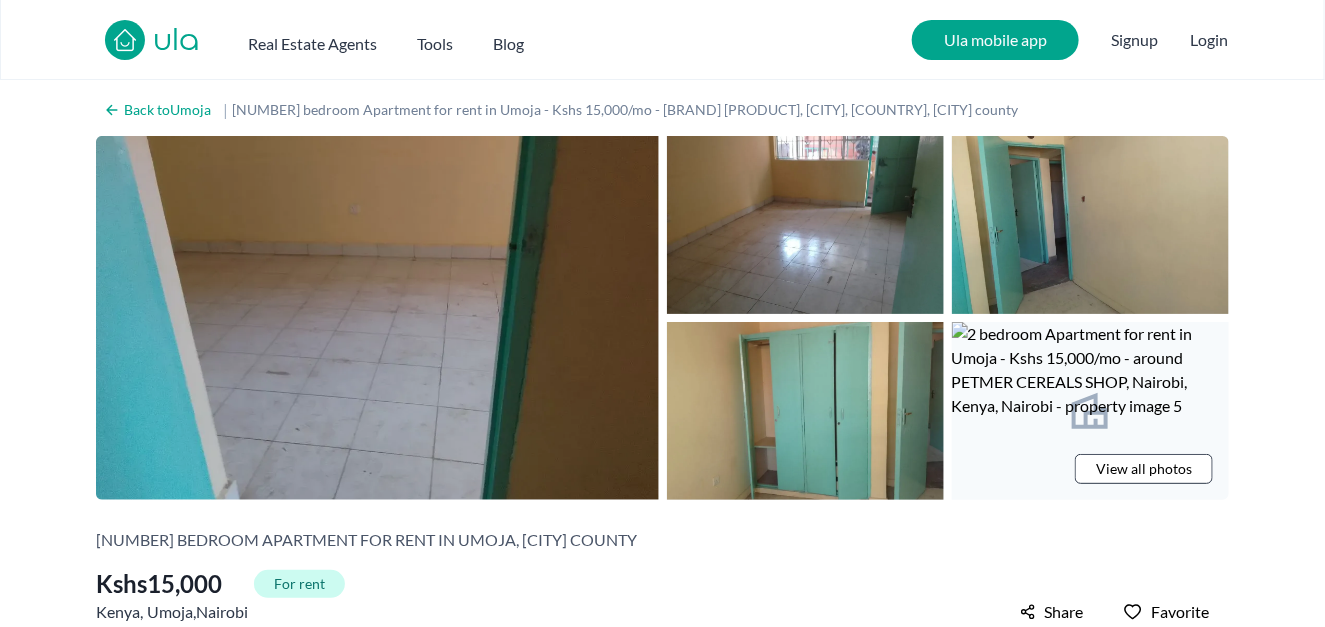click at bounding box center (377, 318) 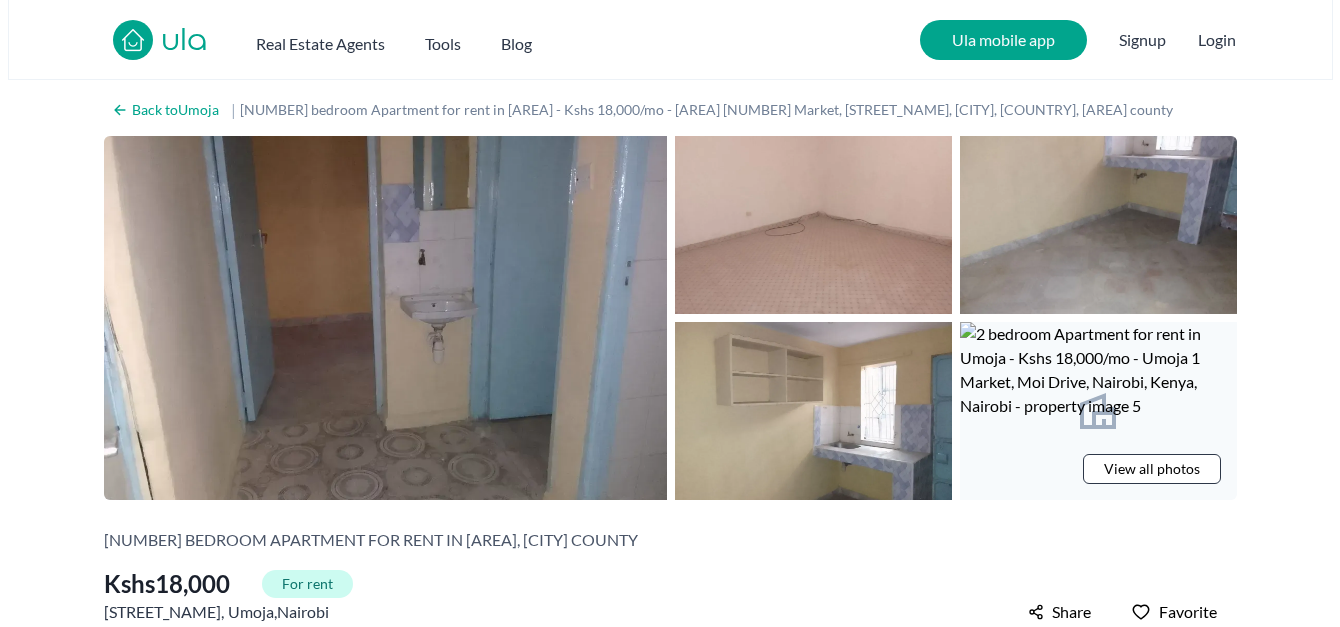 scroll, scrollTop: 0, scrollLeft: 0, axis: both 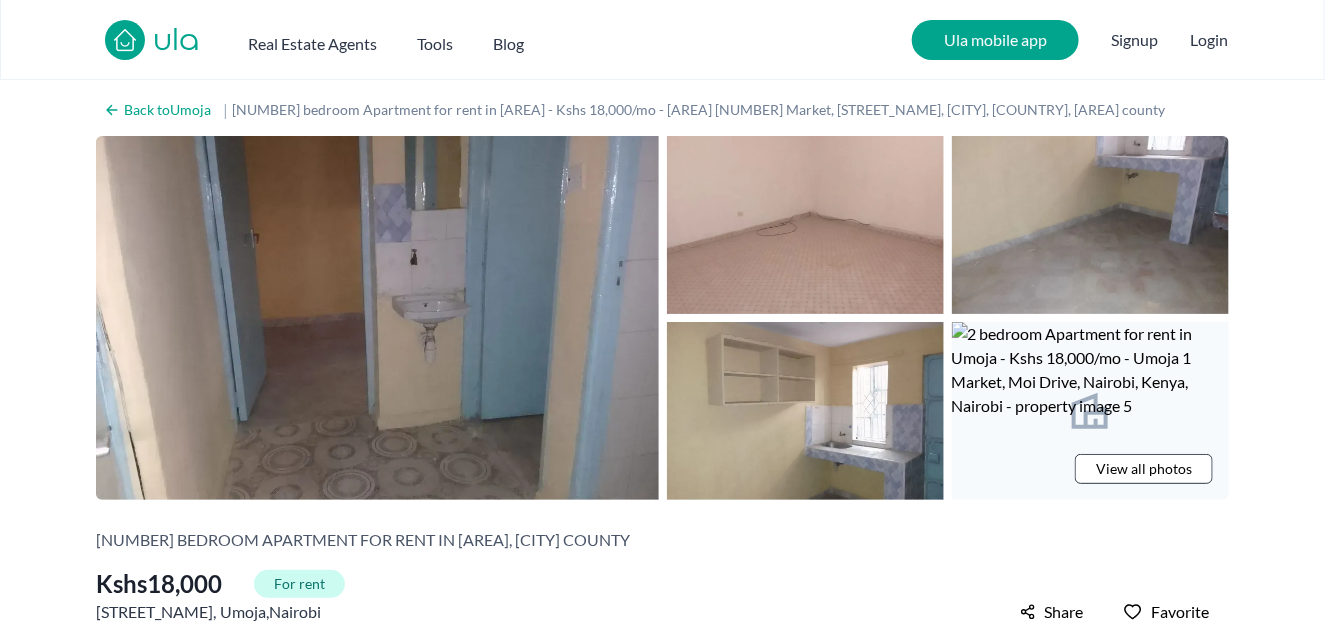 click on "View all photos" at bounding box center [1144, 469] 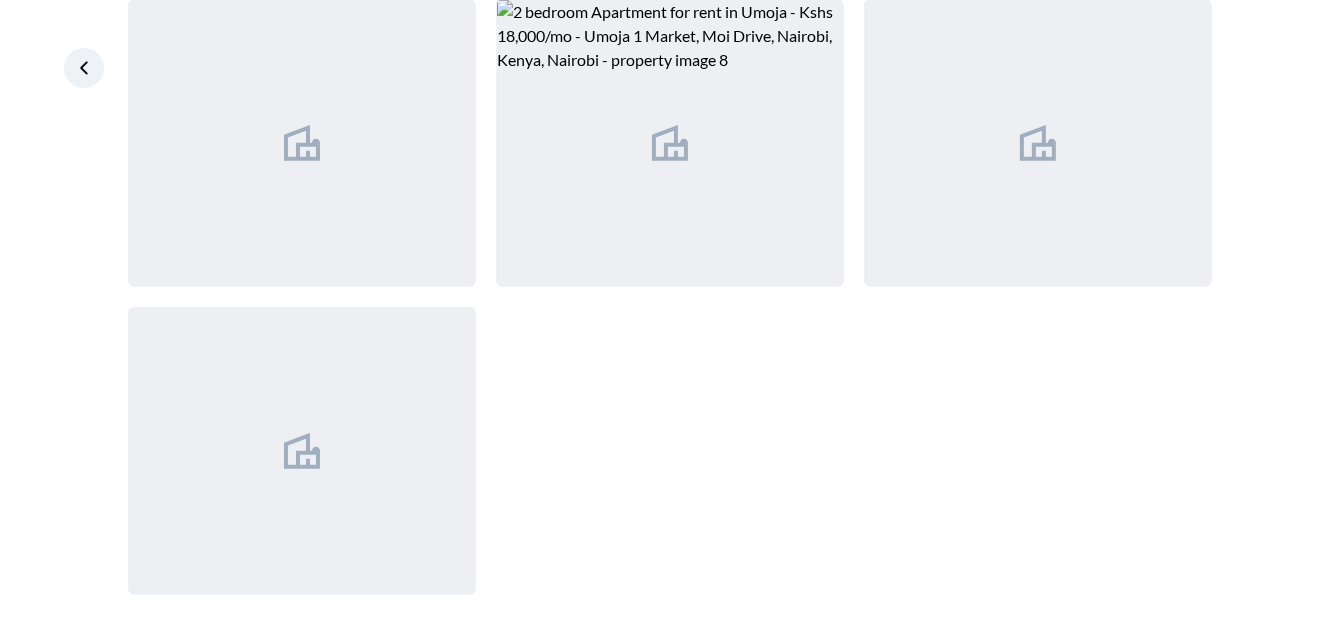 scroll, scrollTop: 744, scrollLeft: 0, axis: vertical 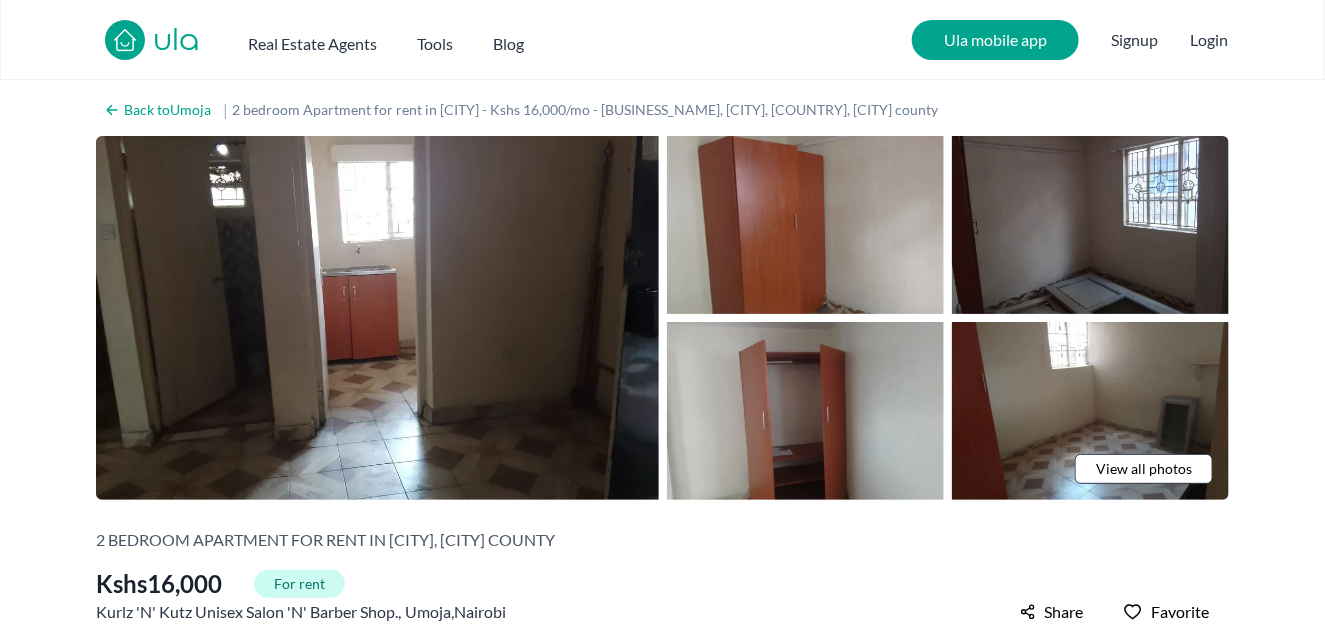 click on "View all photos" at bounding box center [1144, 469] 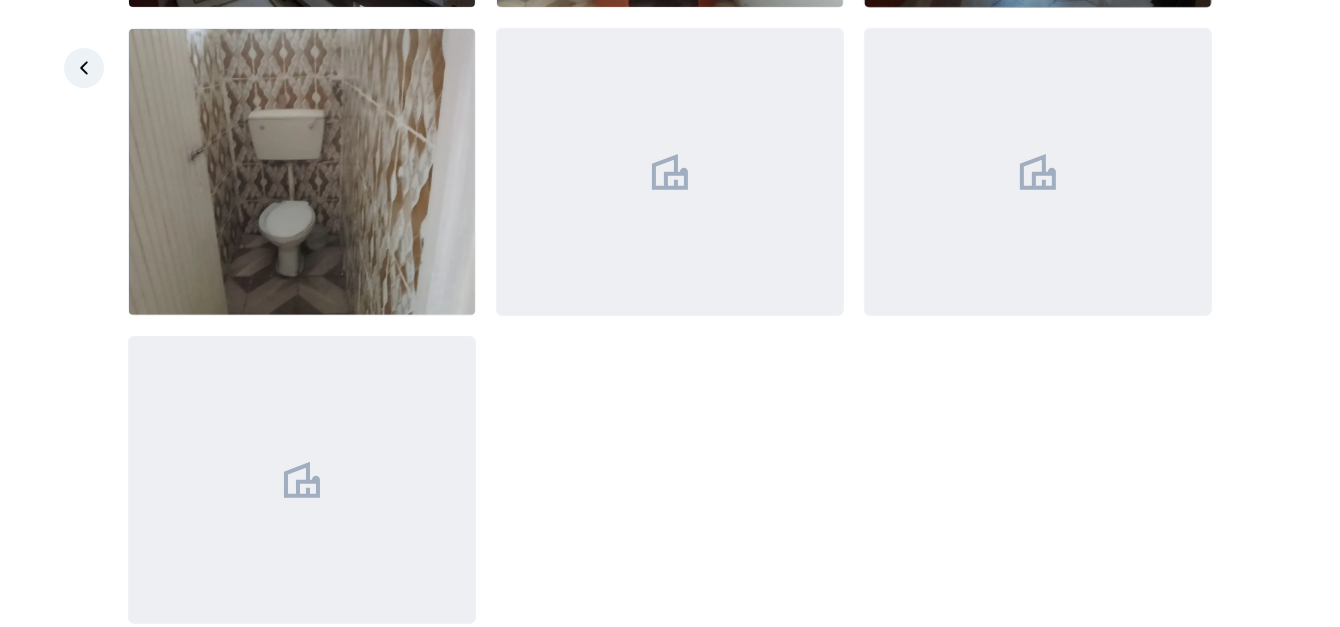 scroll, scrollTop: 744, scrollLeft: 0, axis: vertical 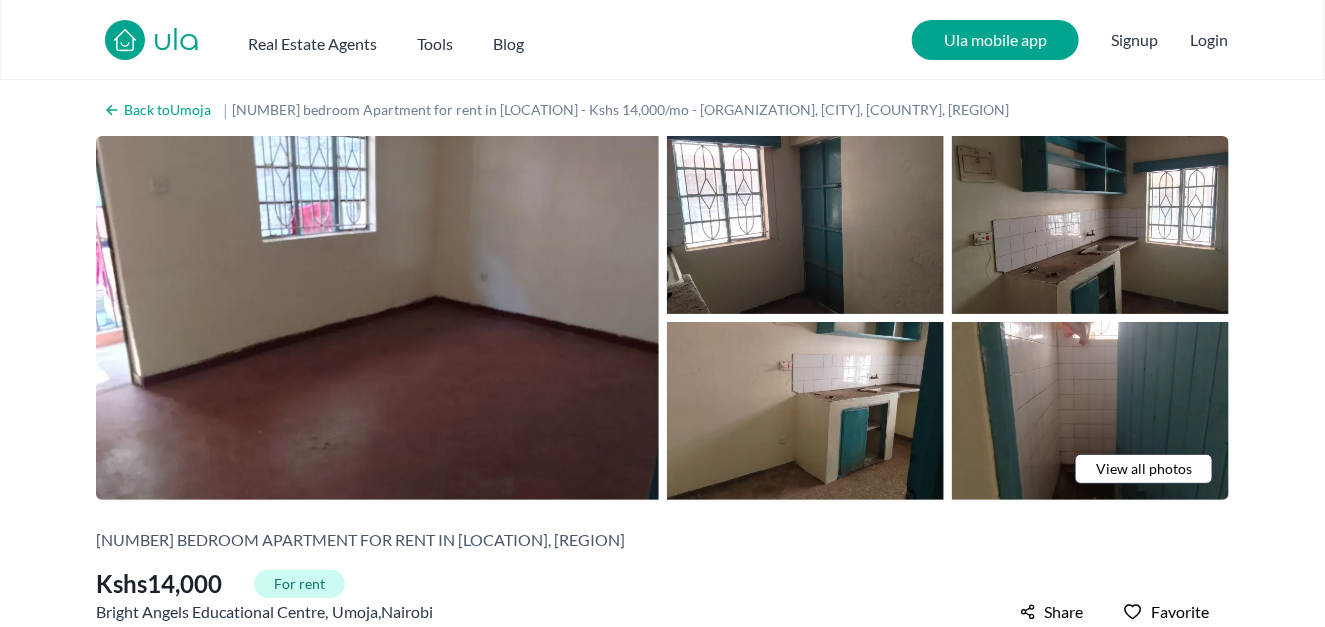 click on "View all photos" at bounding box center [1144, 469] 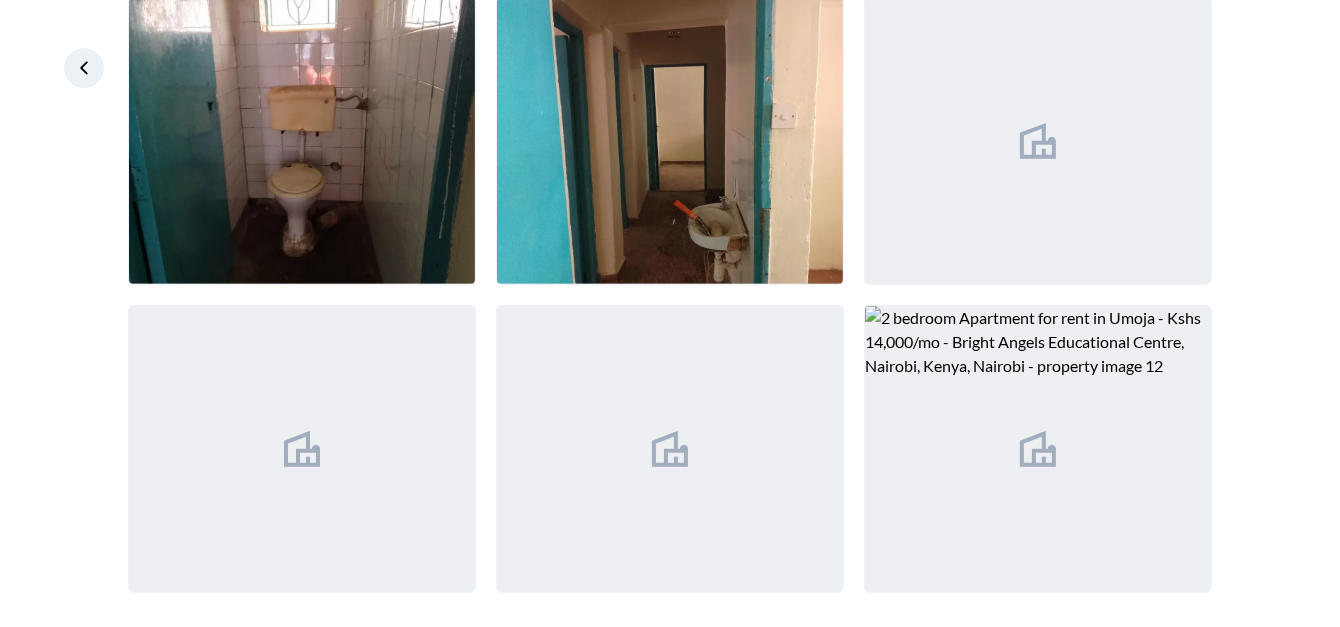 scroll, scrollTop: 744, scrollLeft: 0, axis: vertical 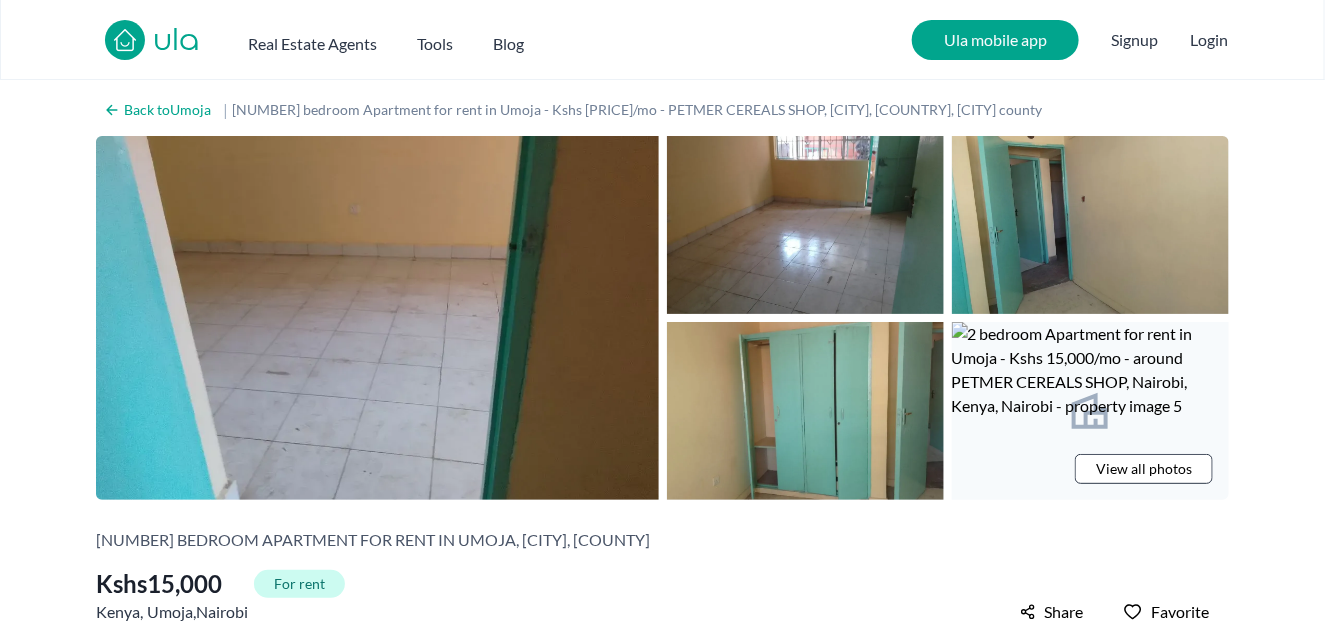 click on "View all photos" at bounding box center (1144, 469) 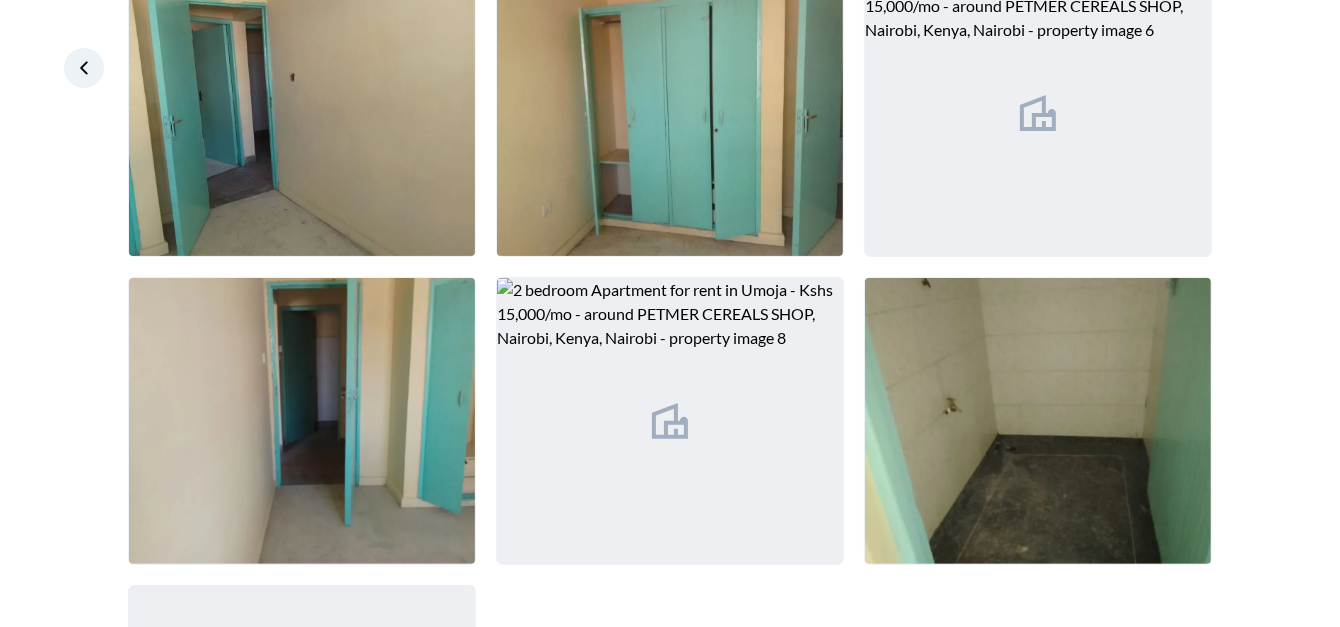 scroll, scrollTop: 444, scrollLeft: 0, axis: vertical 